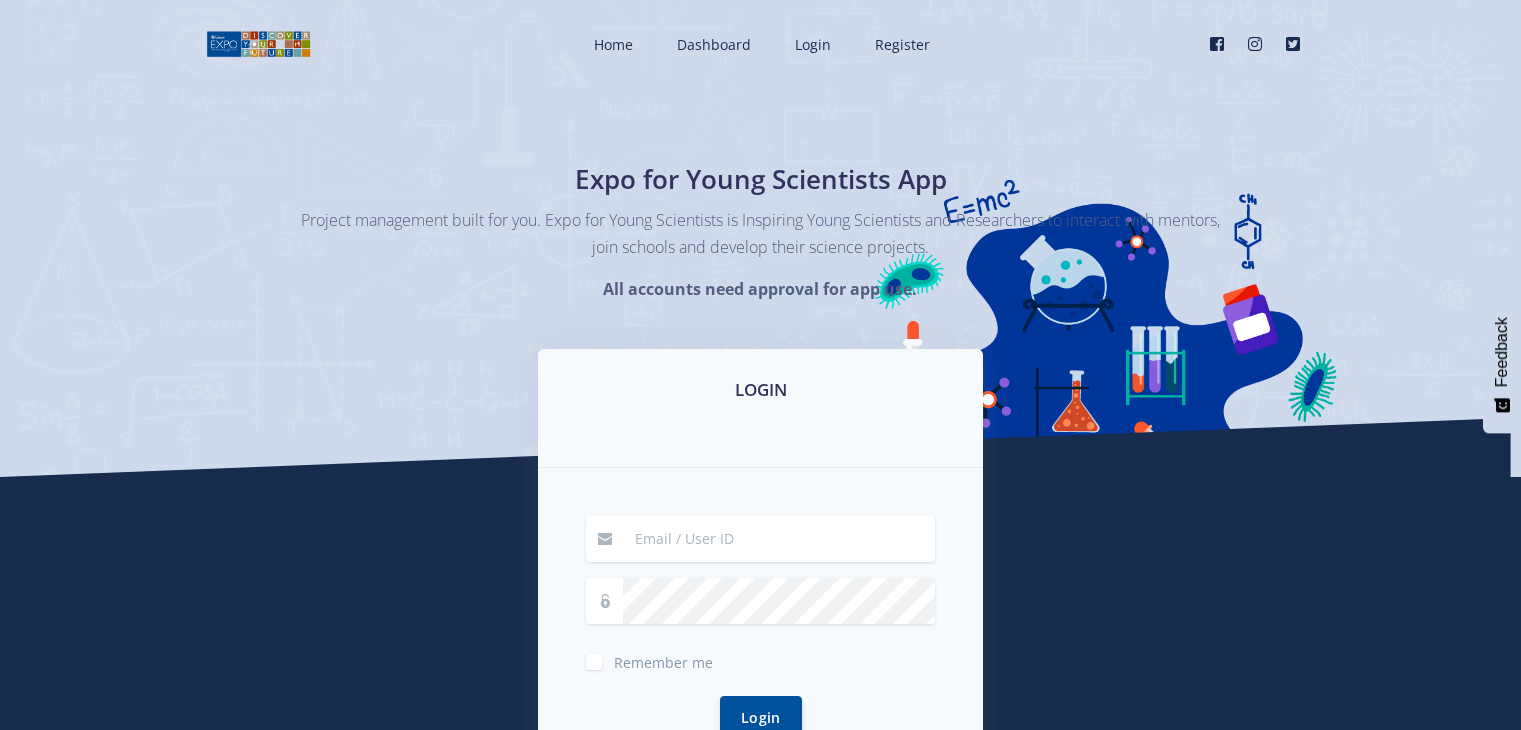 scroll, scrollTop: 236, scrollLeft: 0, axis: vertical 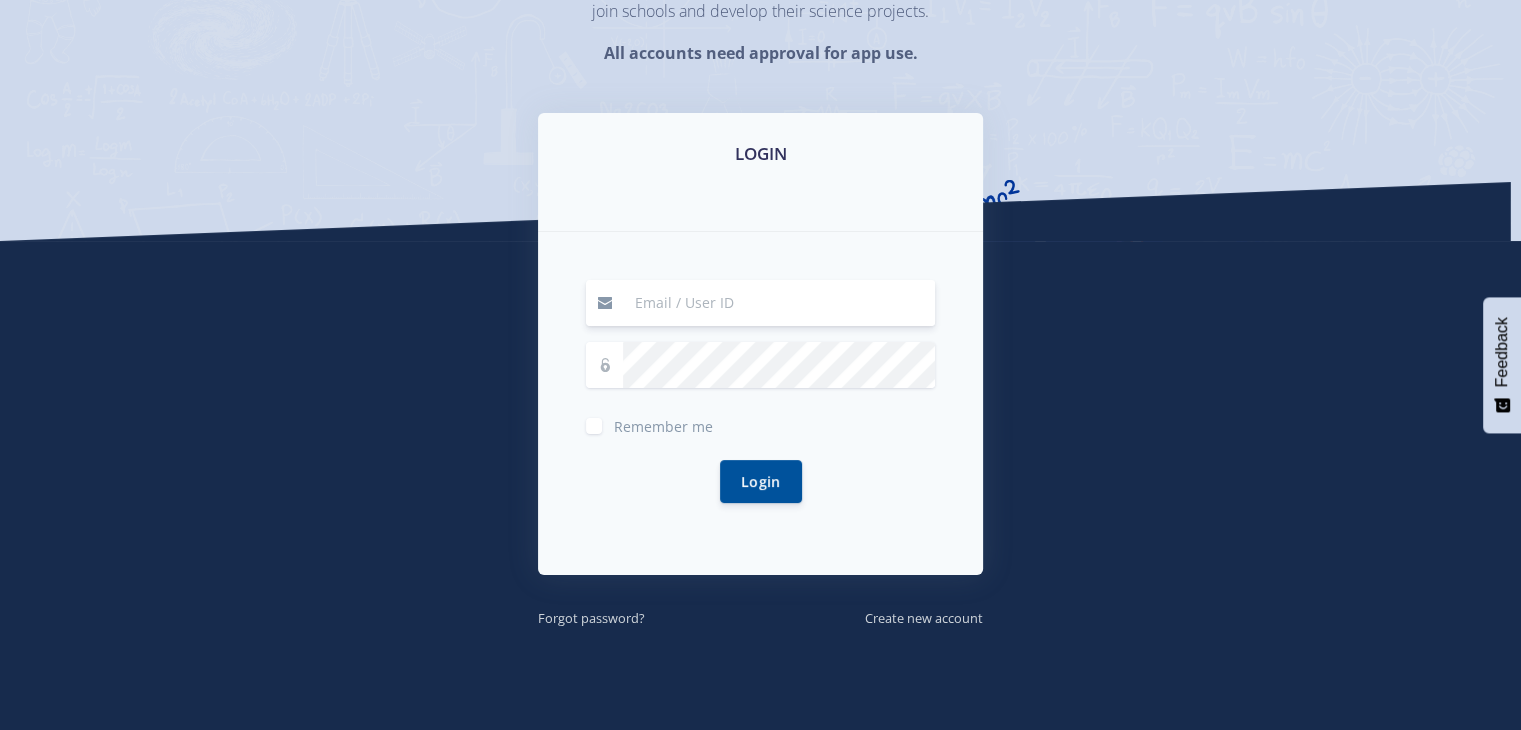 click at bounding box center (779, 303) 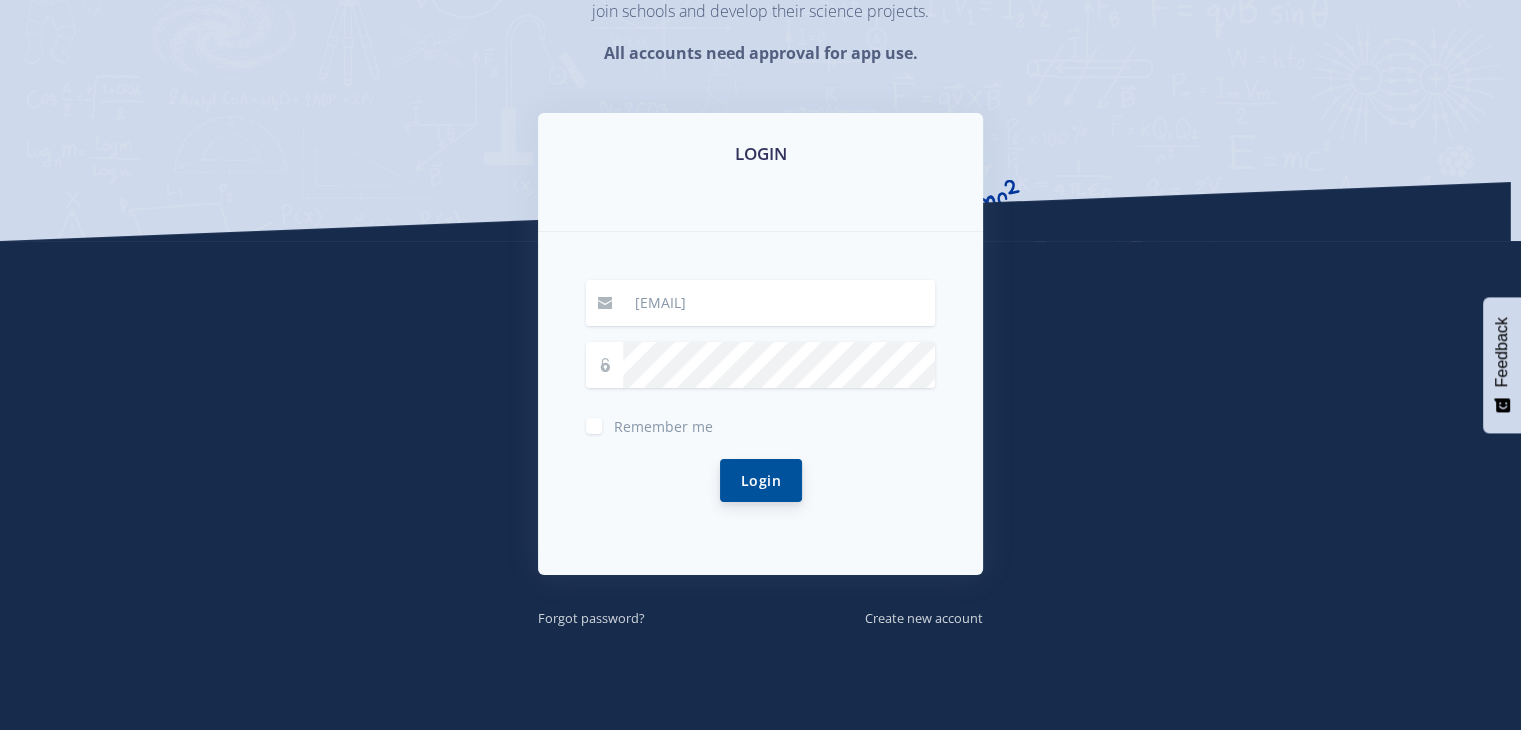 click on "Login" at bounding box center (761, 480) 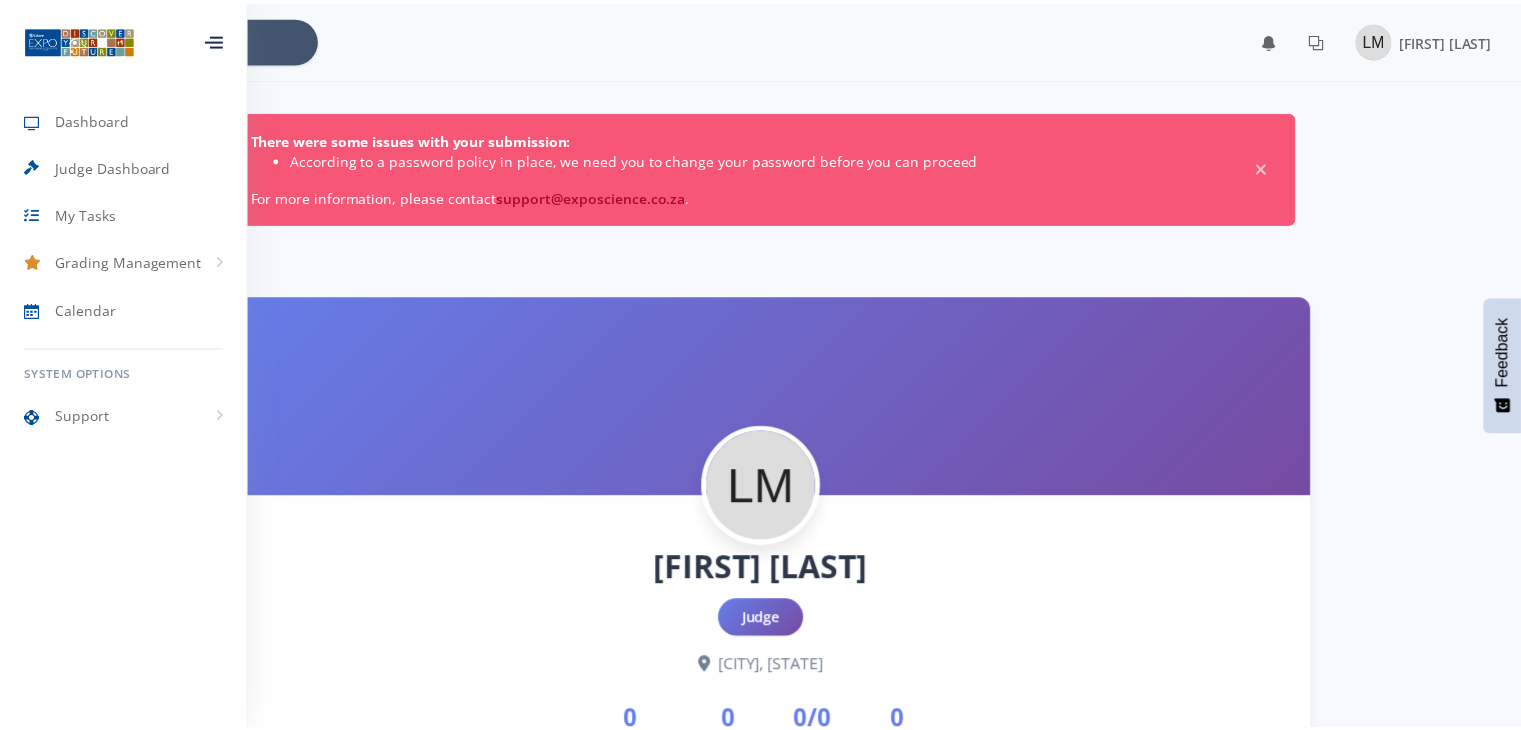 scroll, scrollTop: 0, scrollLeft: 0, axis: both 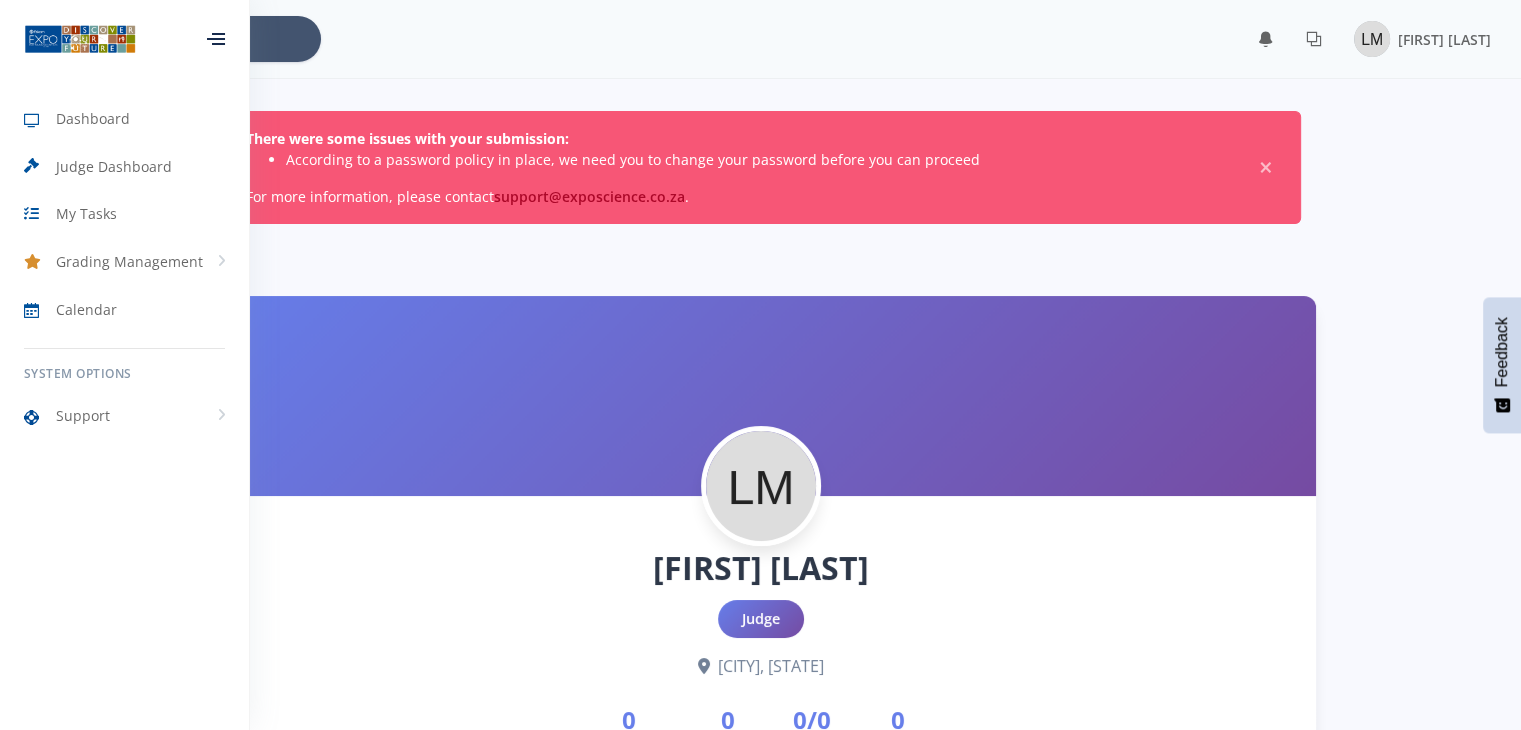 click at bounding box center [761, 396] 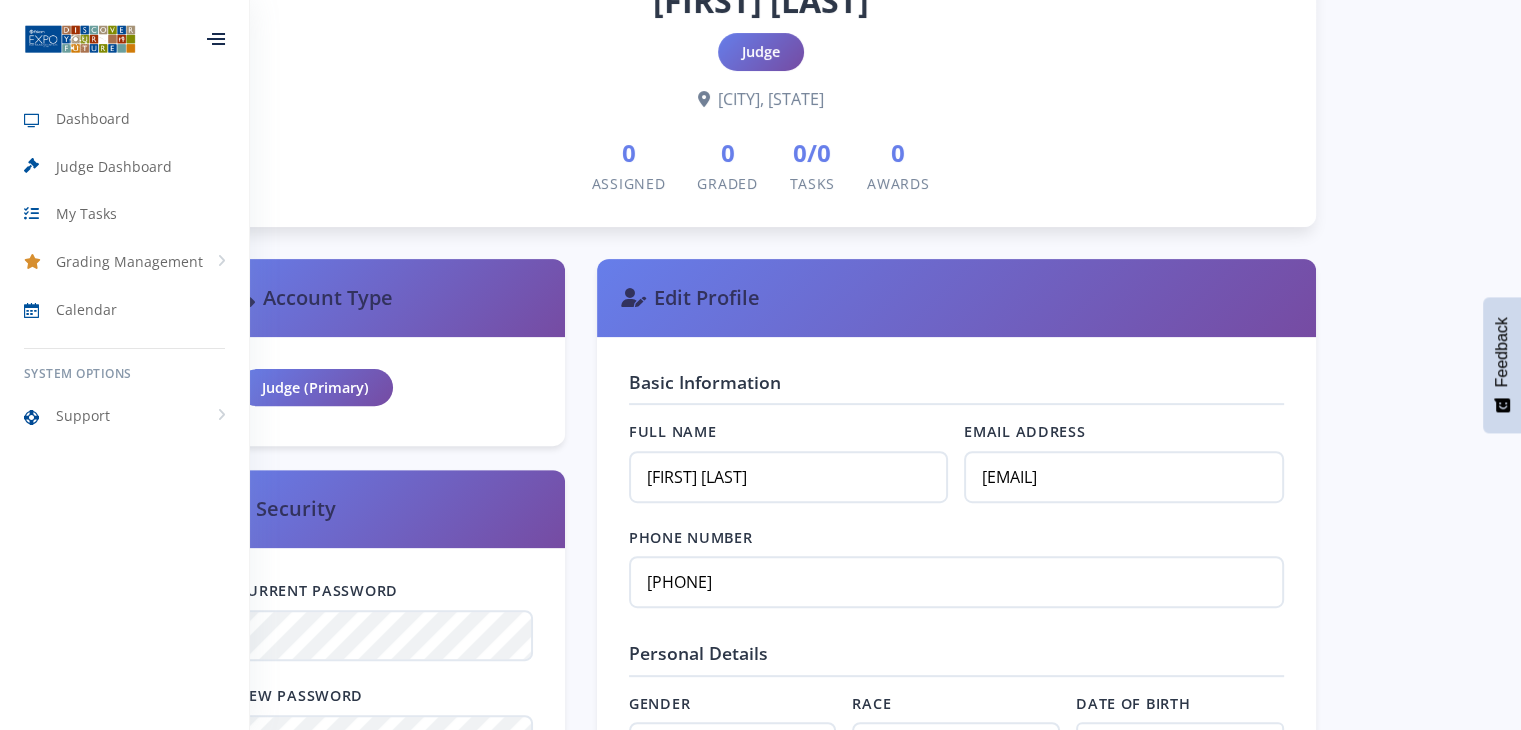 scroll, scrollTop: 562, scrollLeft: 0, axis: vertical 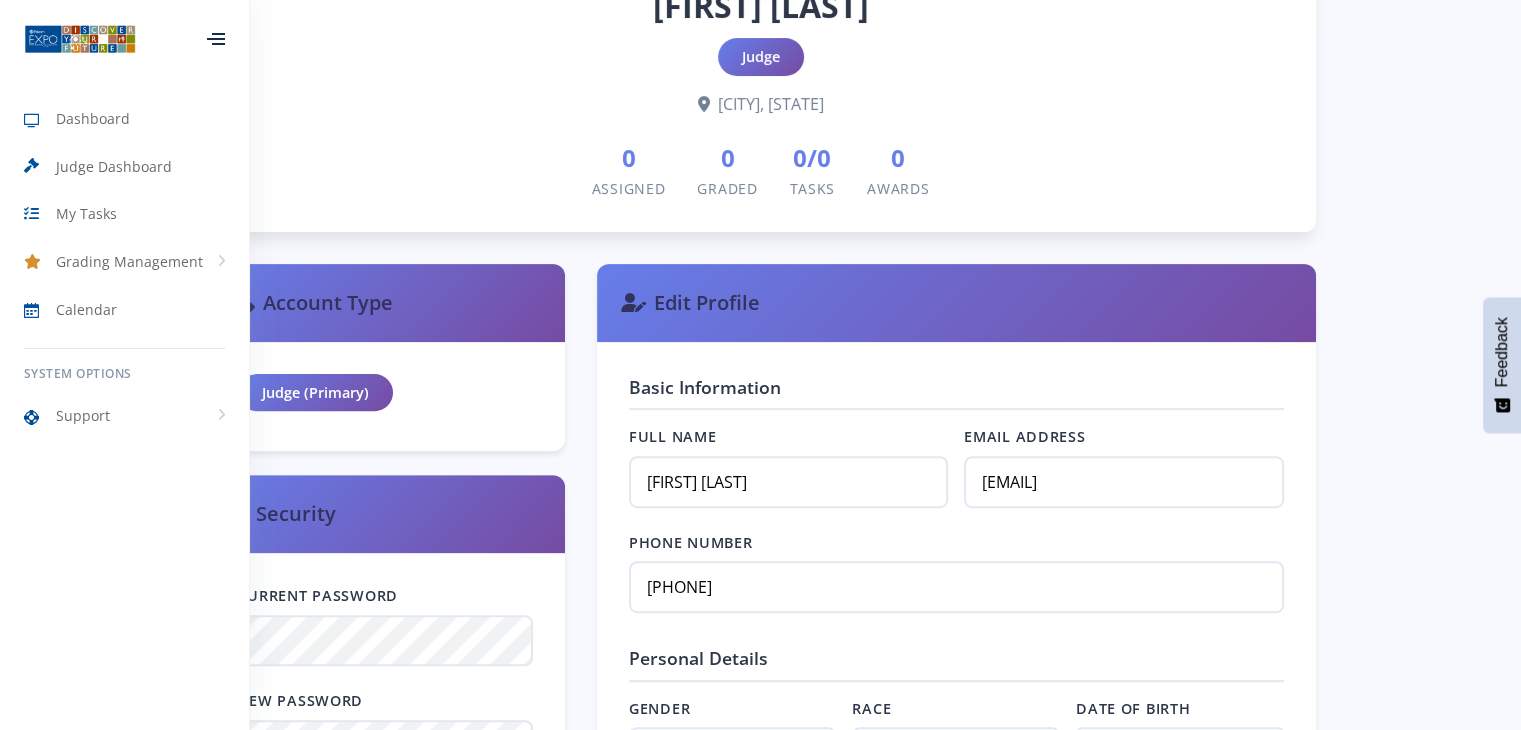 click at bounding box center [218, 44] 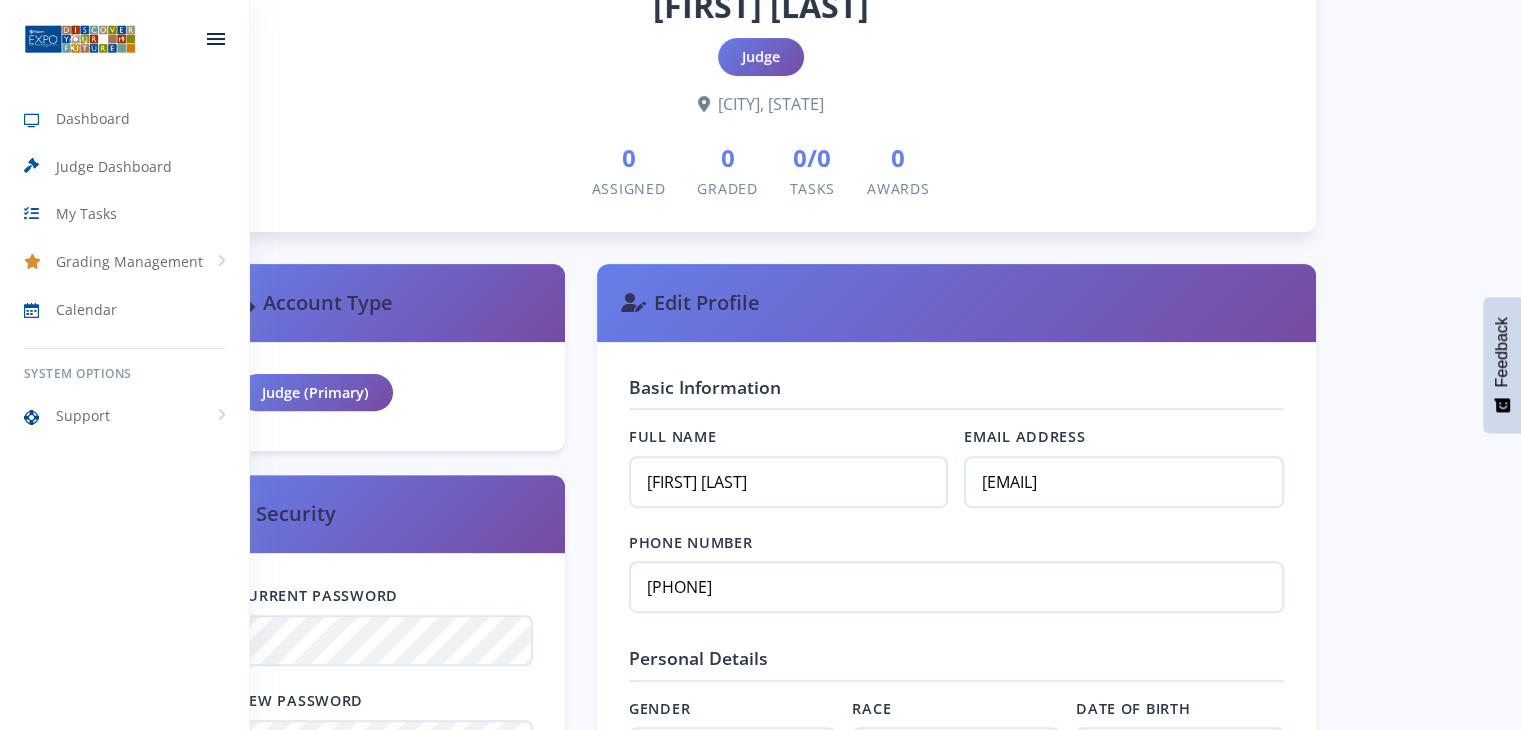 click at bounding box center [216, 39] 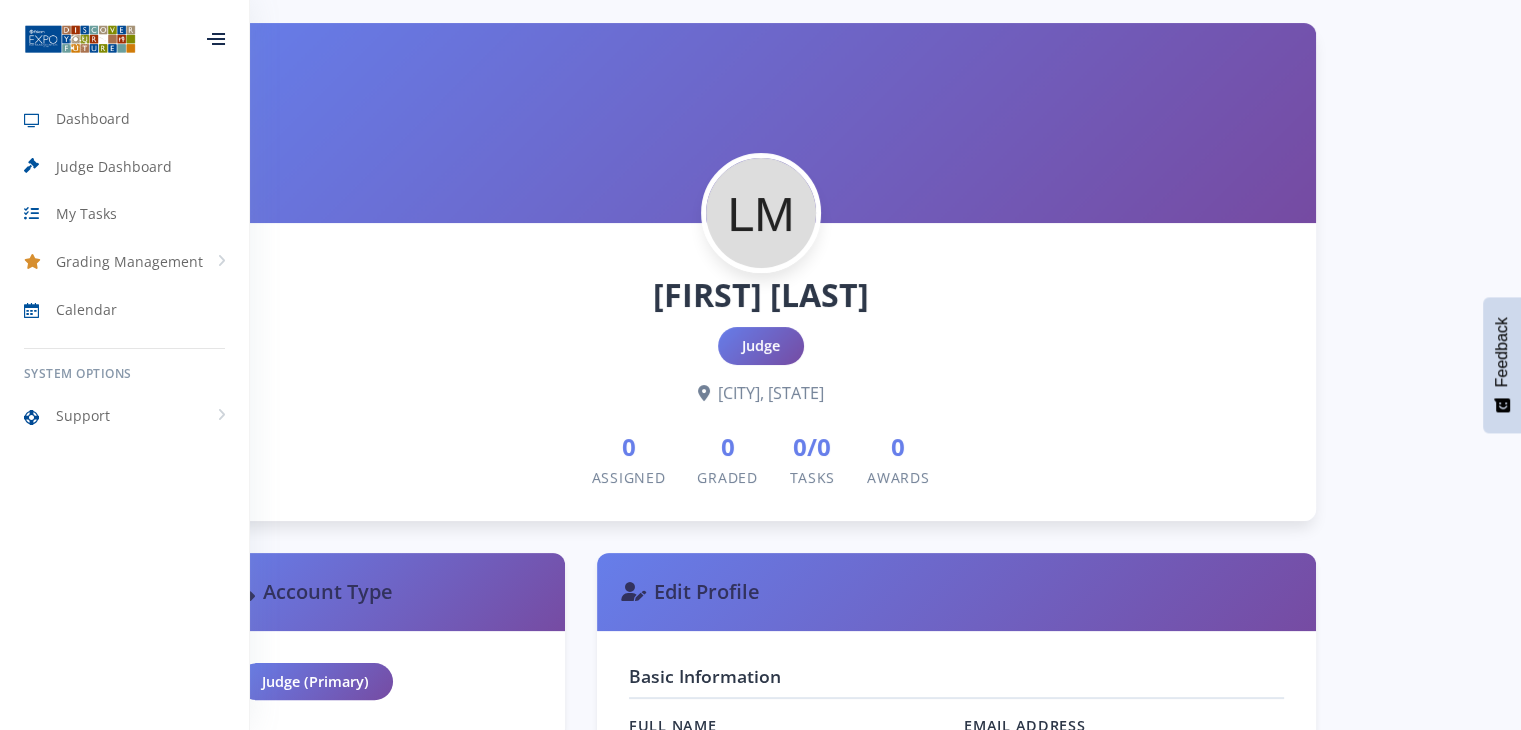 scroll, scrollTop: 0, scrollLeft: 0, axis: both 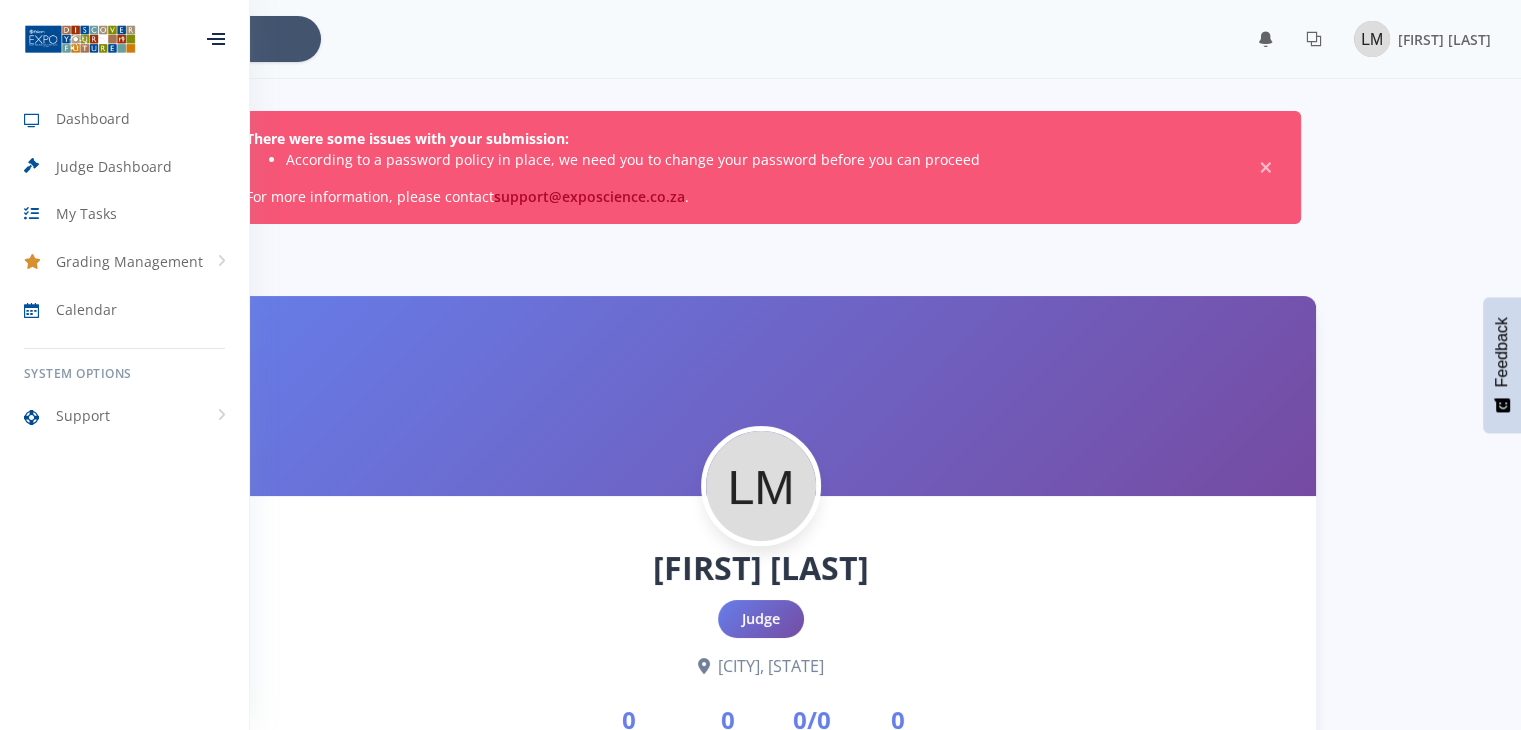 click at bounding box center [216, 39] 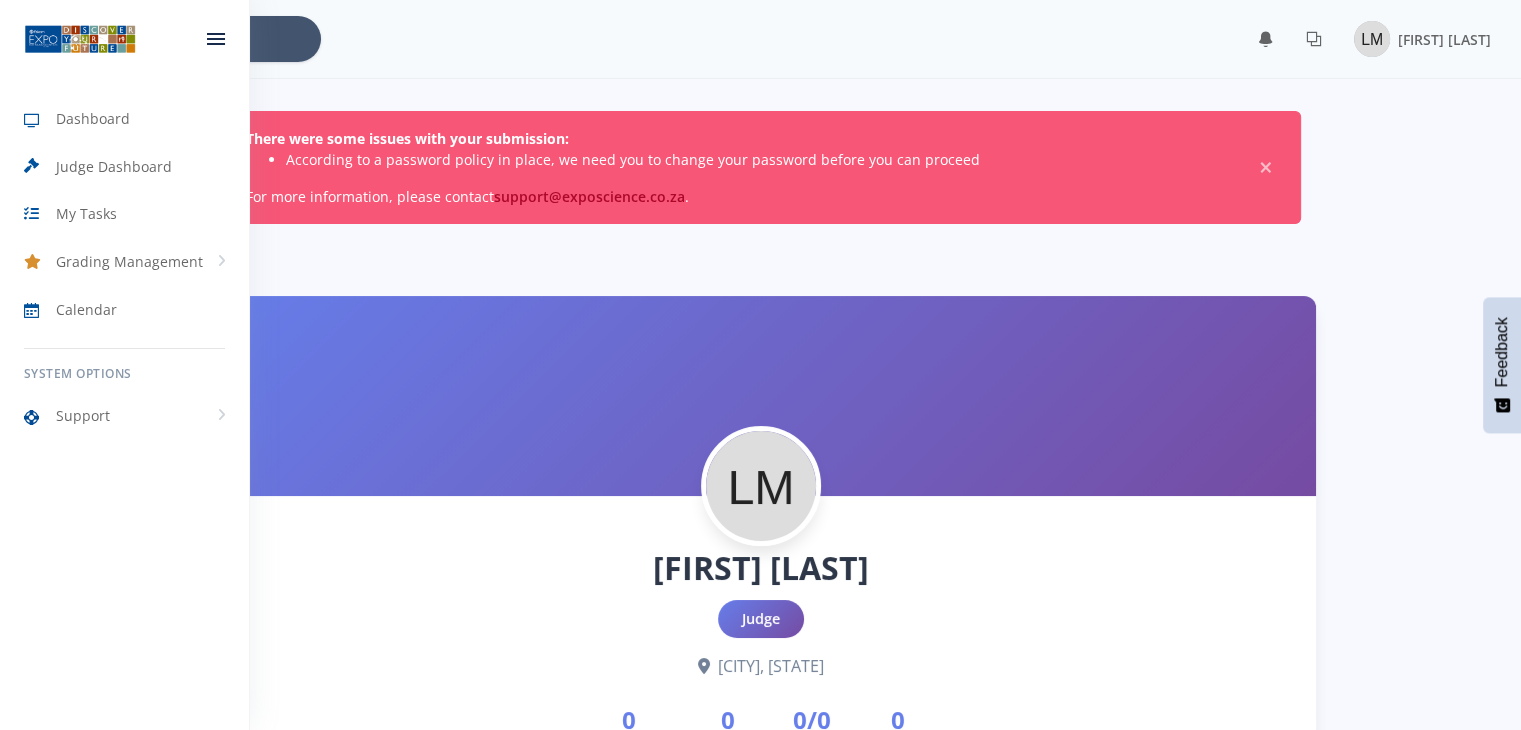 click at bounding box center [216, 39] 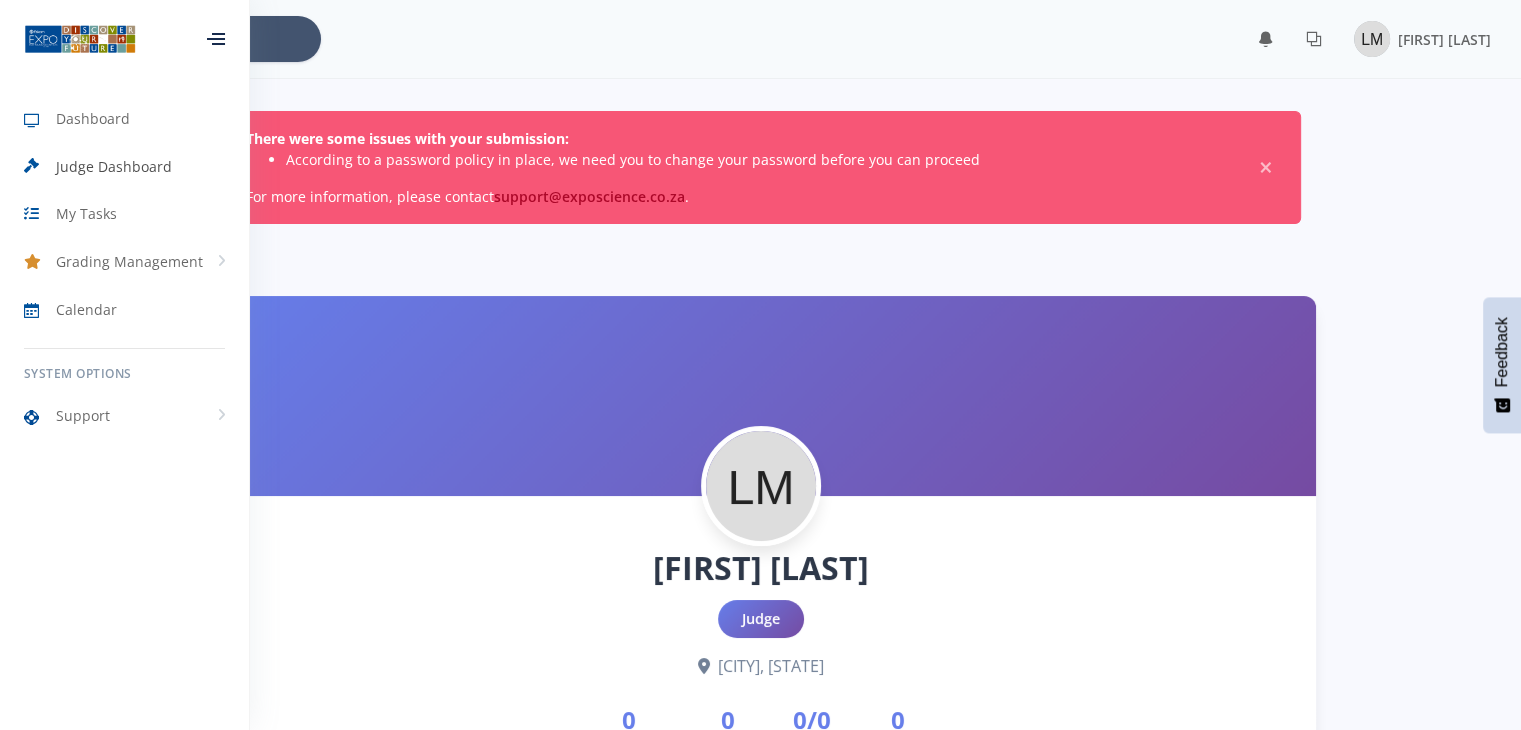 click on "Judge Dashboard" at bounding box center [114, 166] 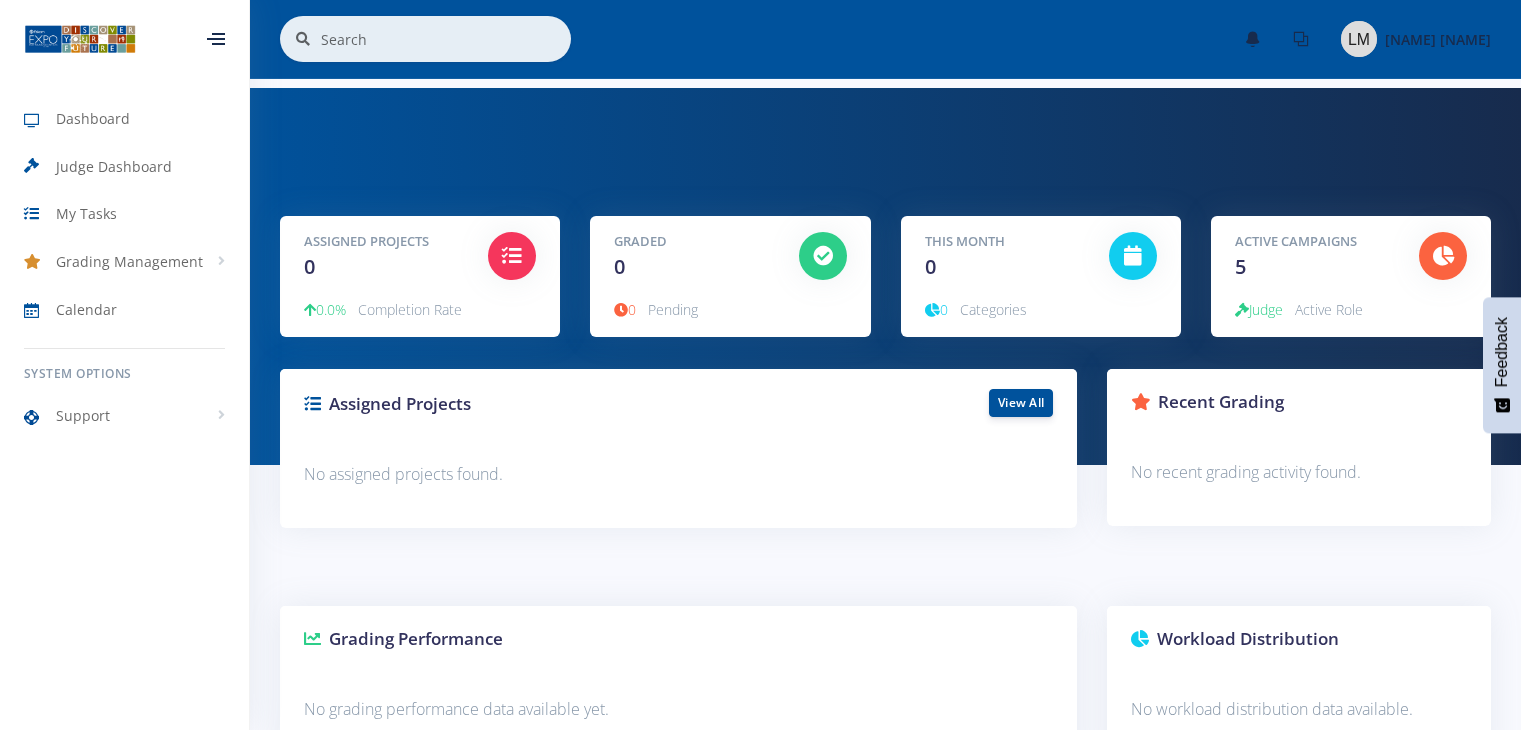 scroll, scrollTop: 0, scrollLeft: 0, axis: both 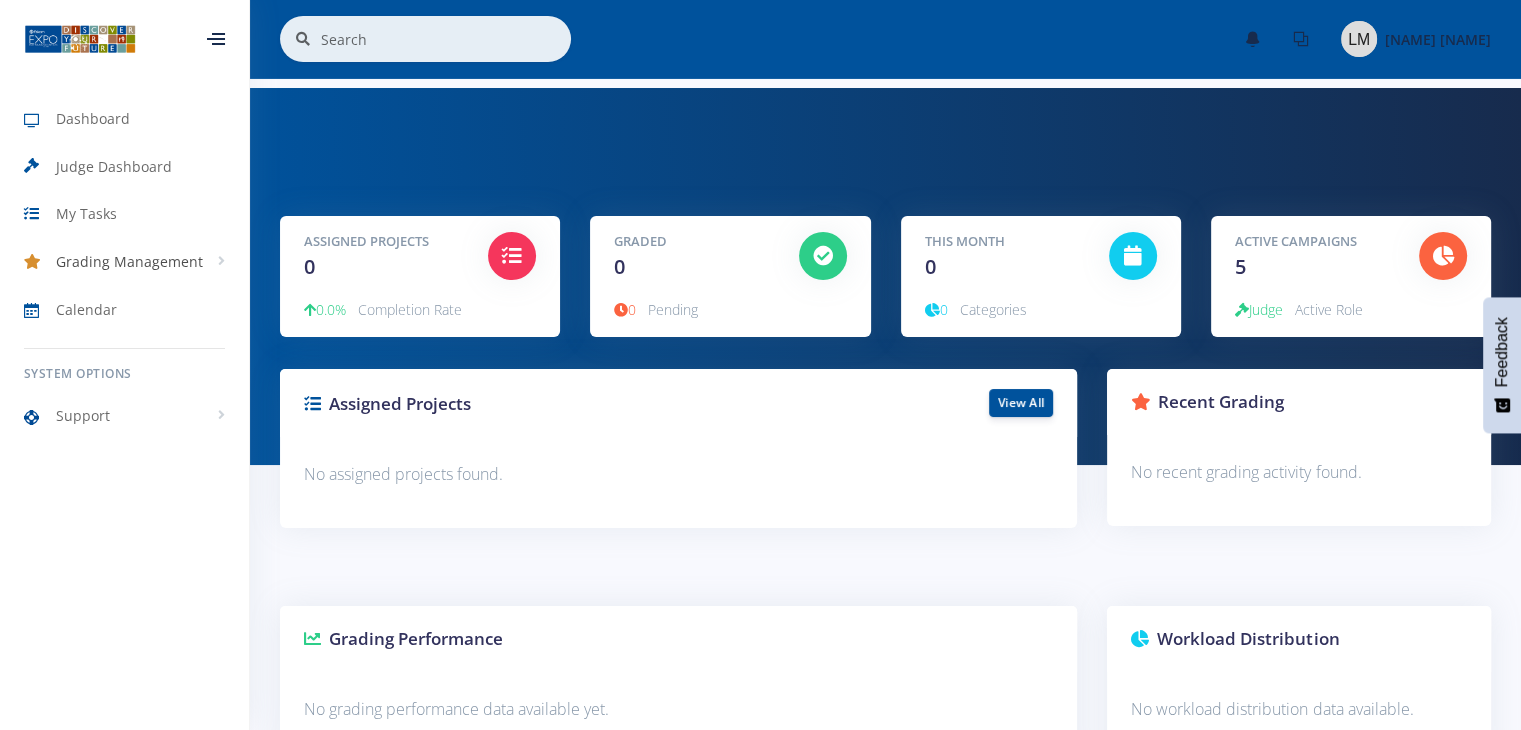 click on "Grading Management" at bounding box center (129, 261) 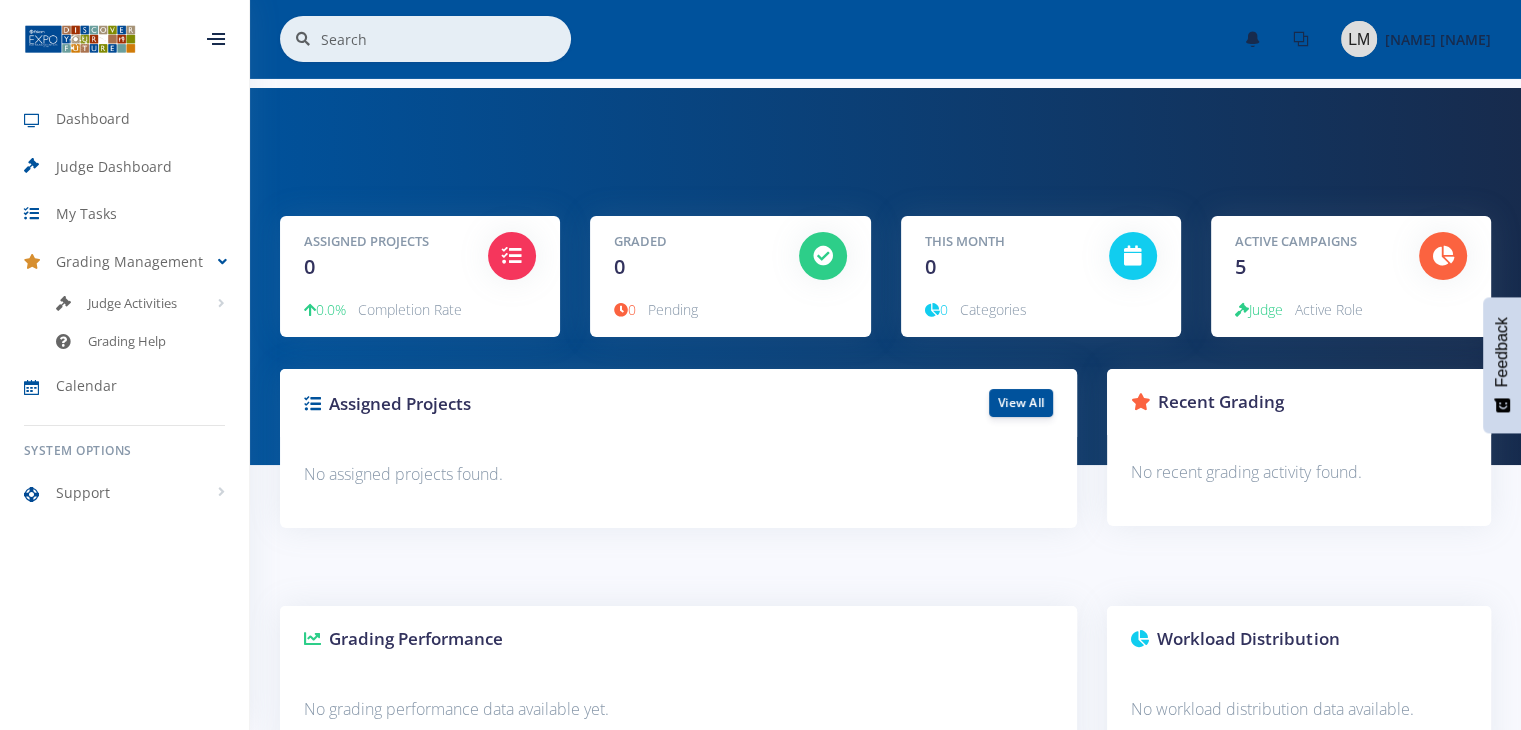 click on "Active Campaigns
5
Judge
Active Role" at bounding box center (1351, 276) 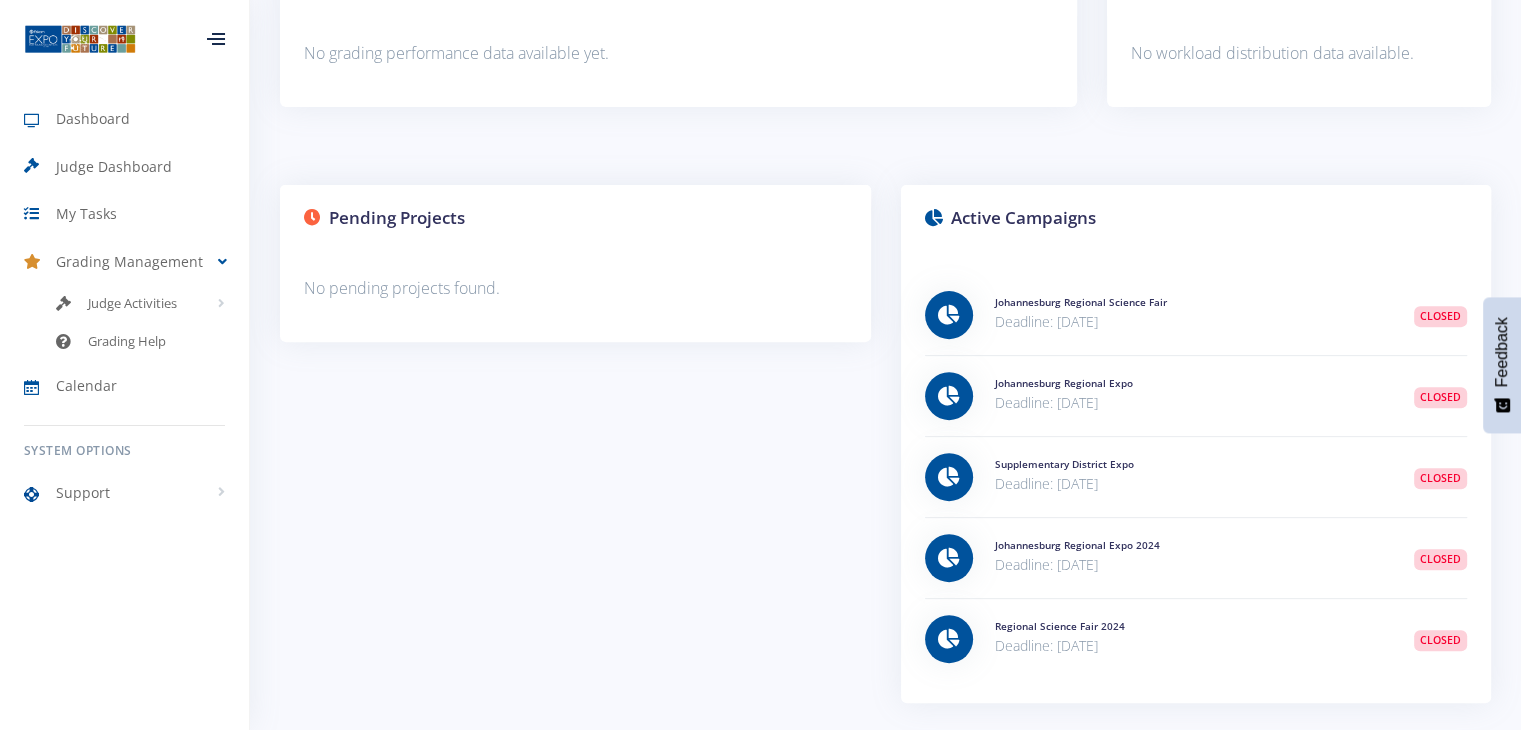 scroll, scrollTop: 0, scrollLeft: 0, axis: both 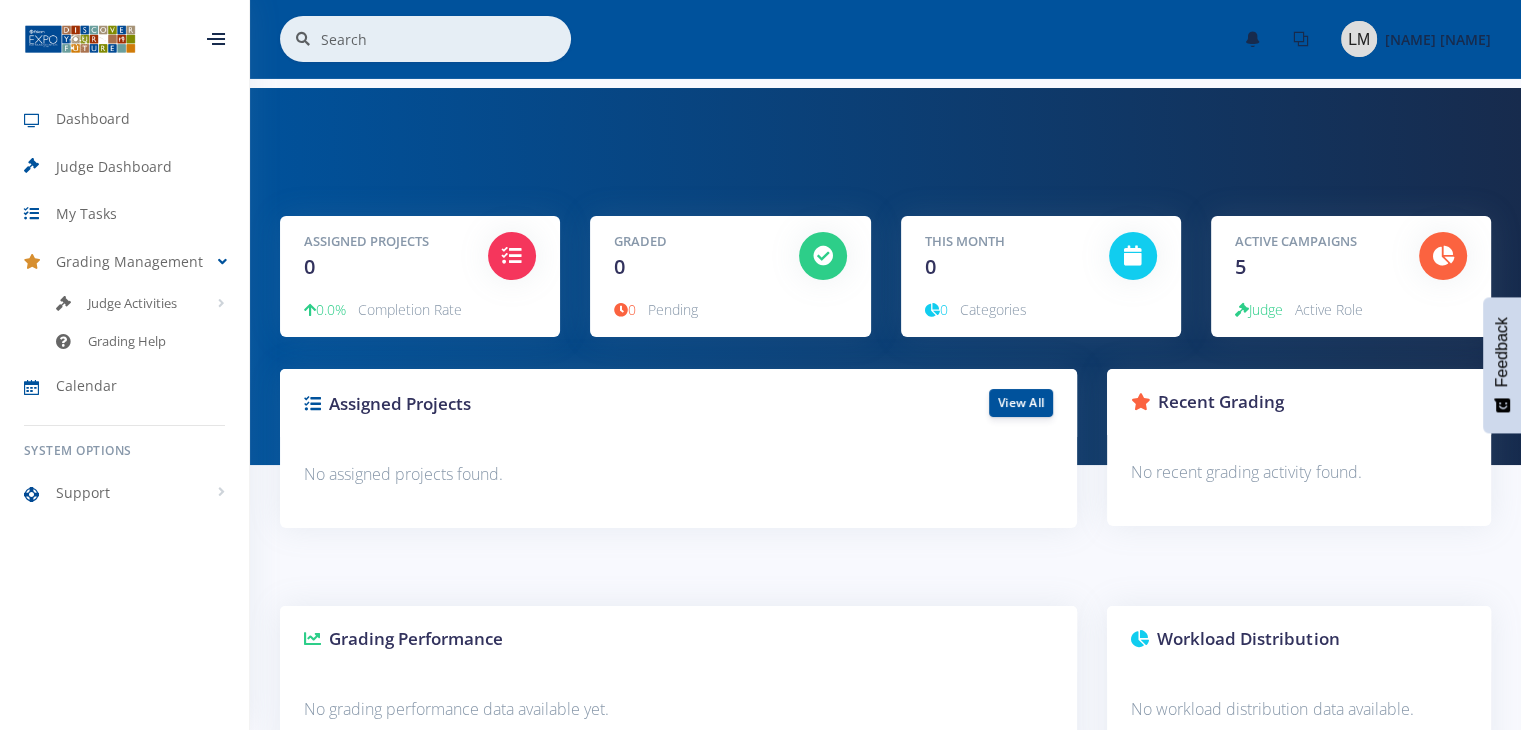 click on "Active Campaigns
5
Judge
Active Role" at bounding box center [1351, 276] 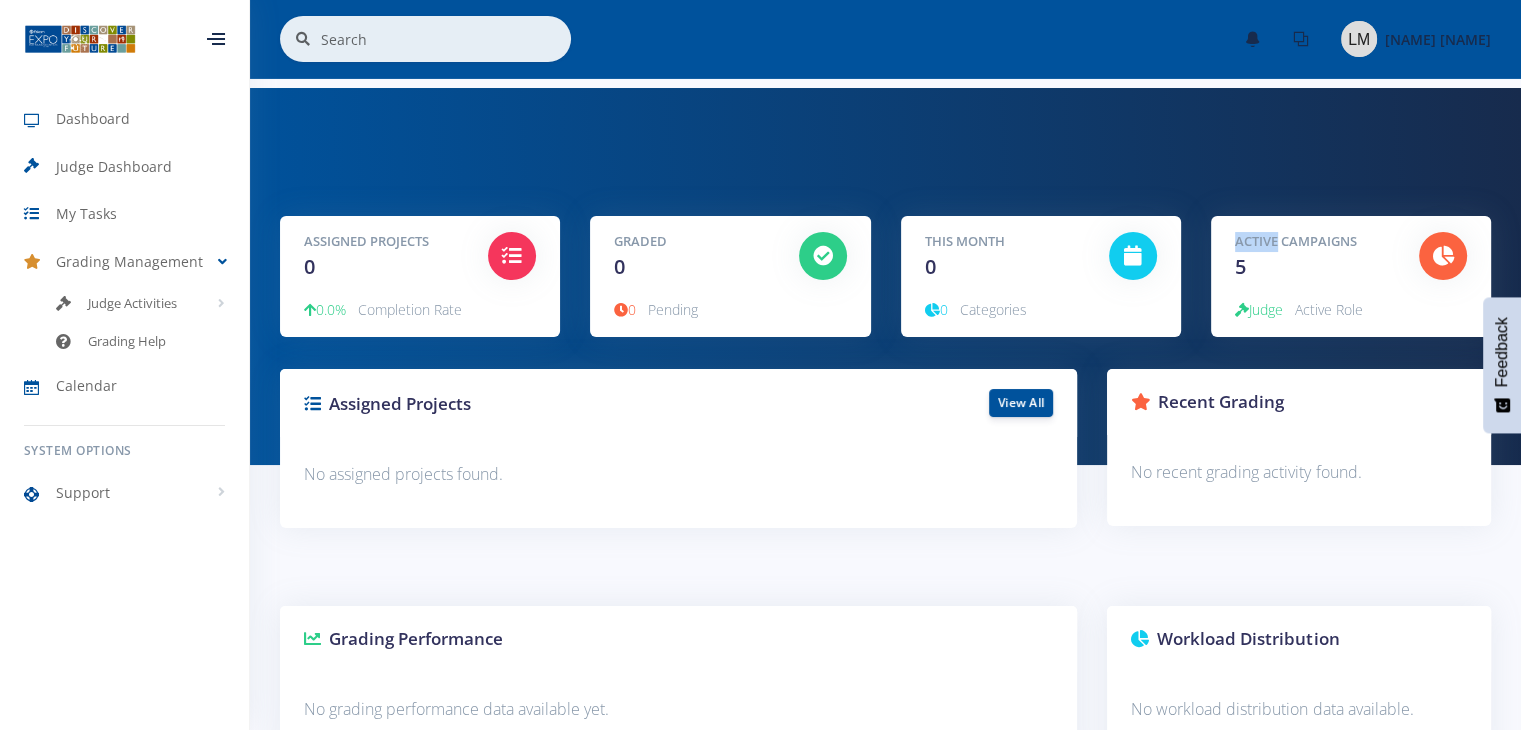 click on "Active Campaigns" at bounding box center (1312, 242) 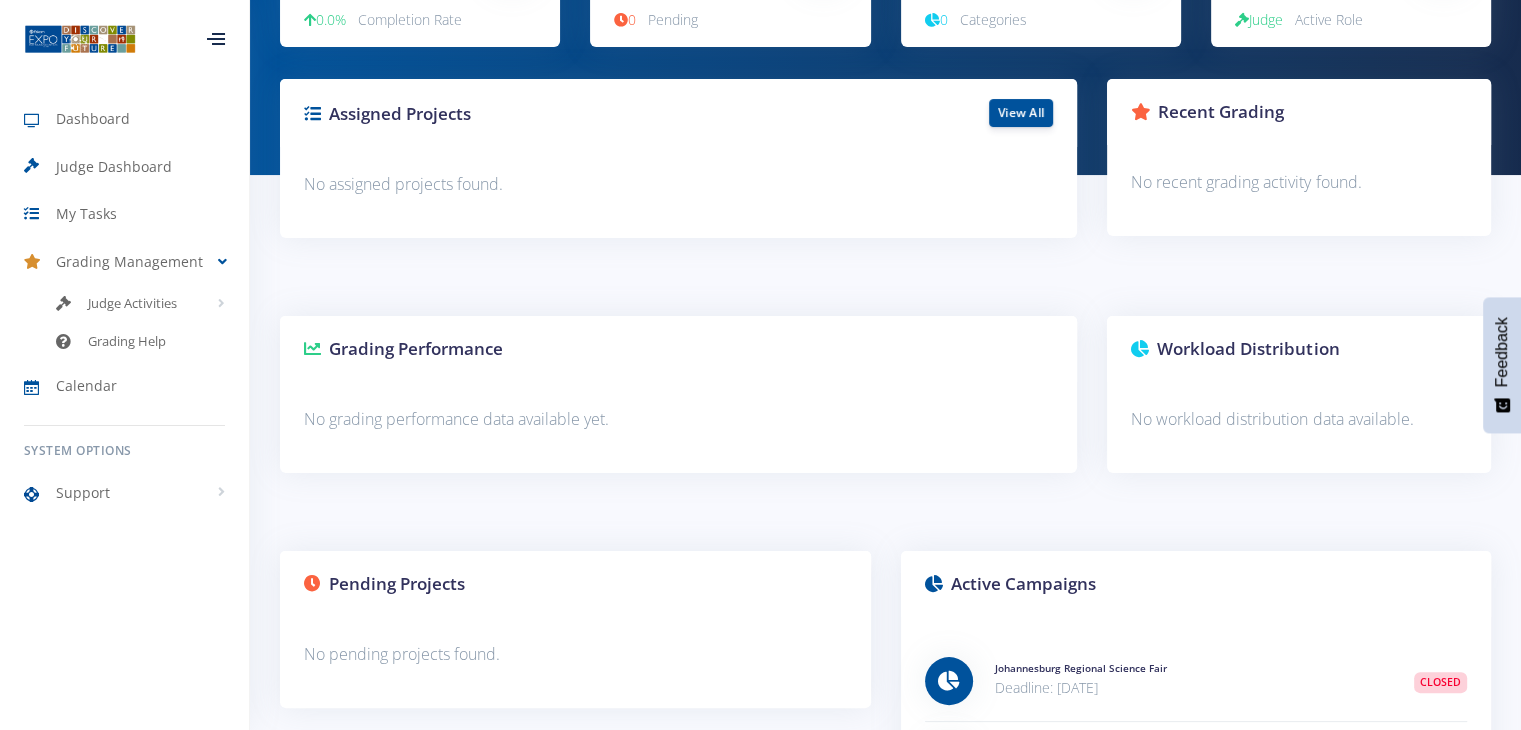 scroll, scrollTop: 284, scrollLeft: 0, axis: vertical 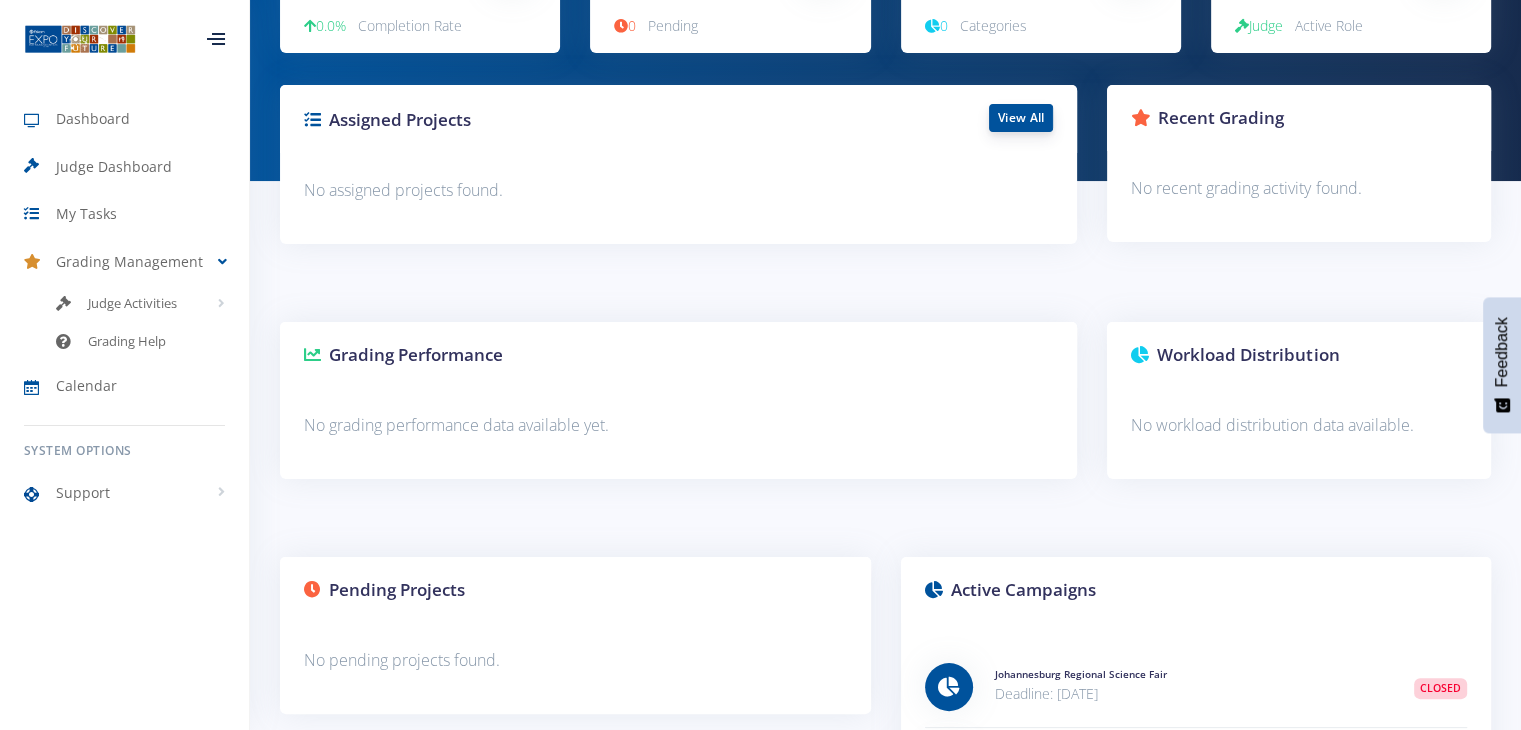 click on "View All" at bounding box center (1021, 118) 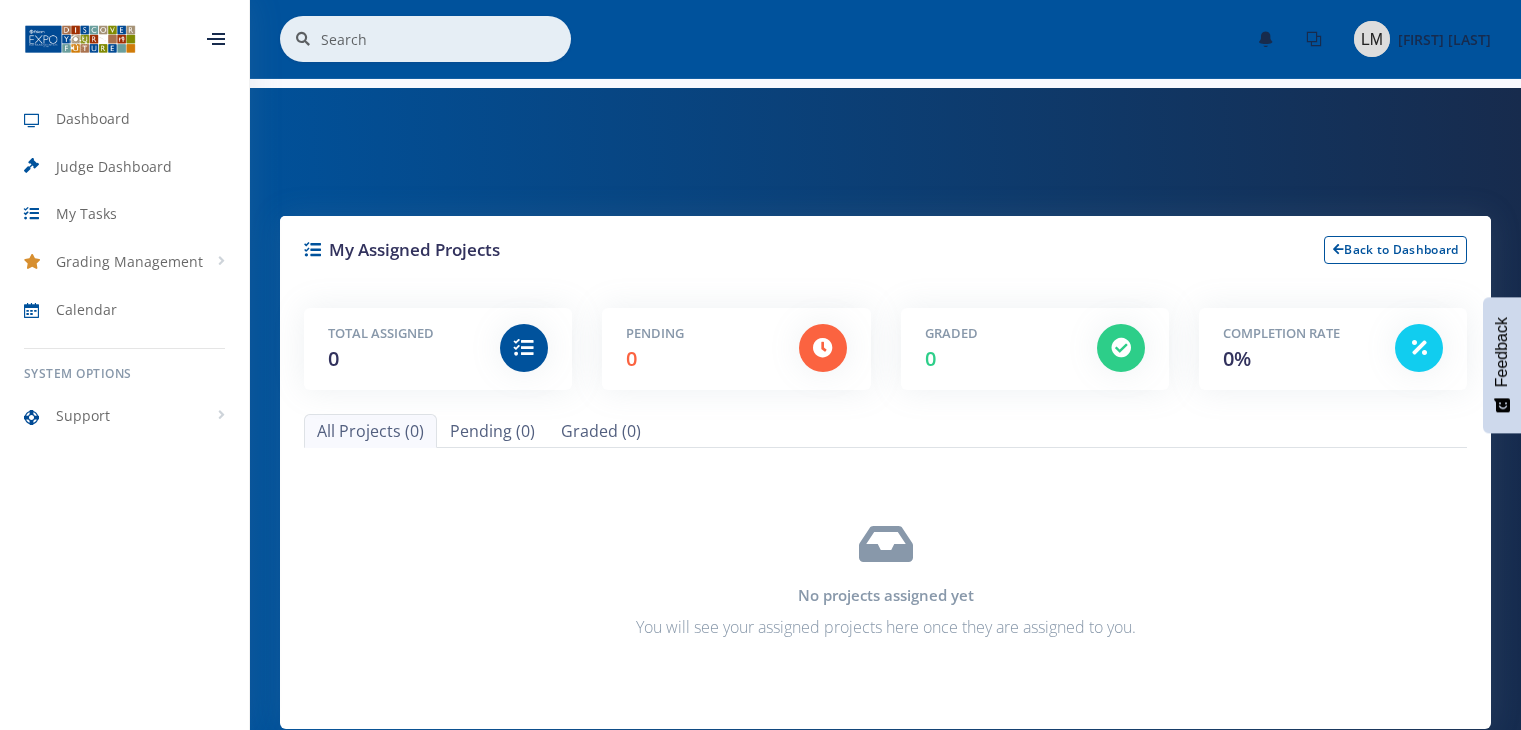 scroll, scrollTop: 0, scrollLeft: 0, axis: both 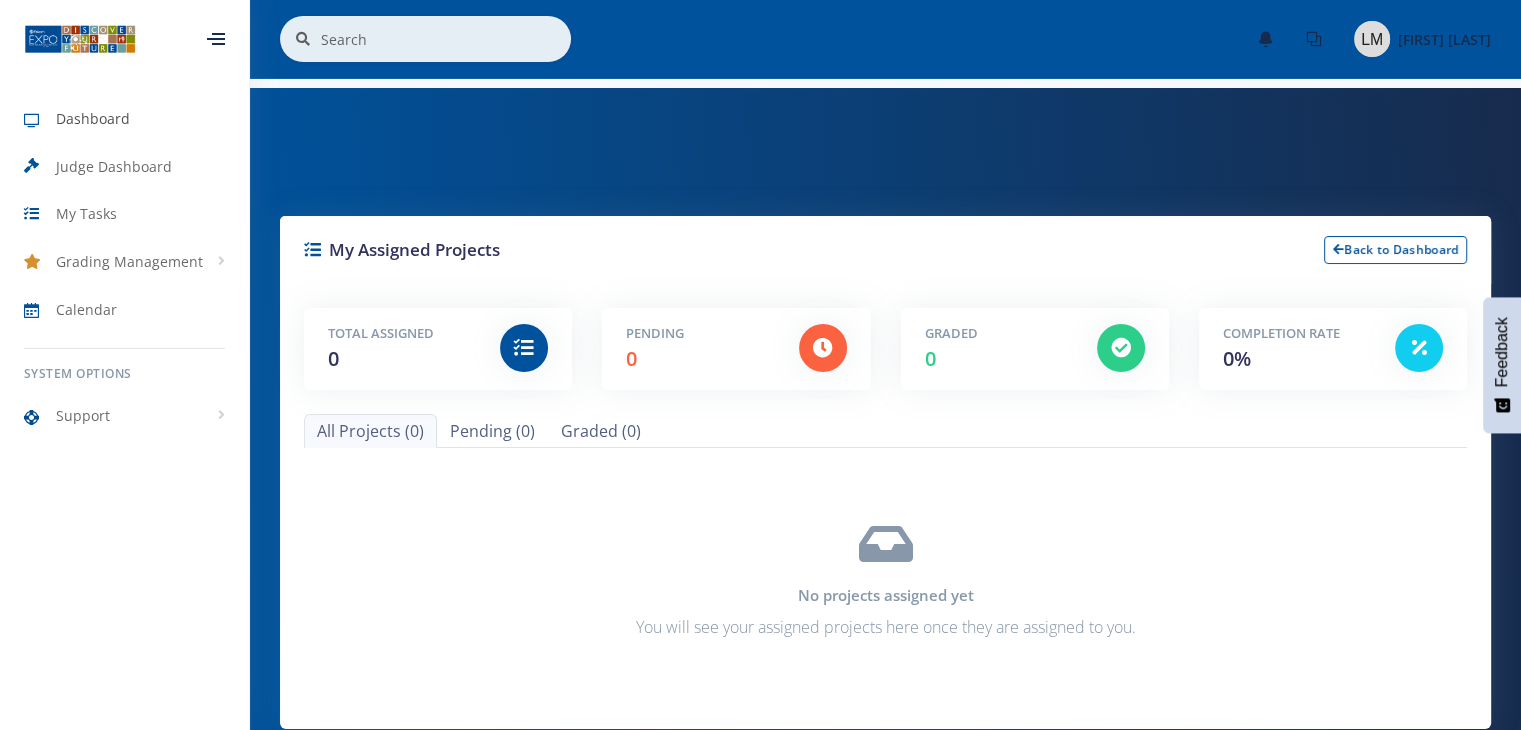 click on "Dashboard" at bounding box center [93, 118] 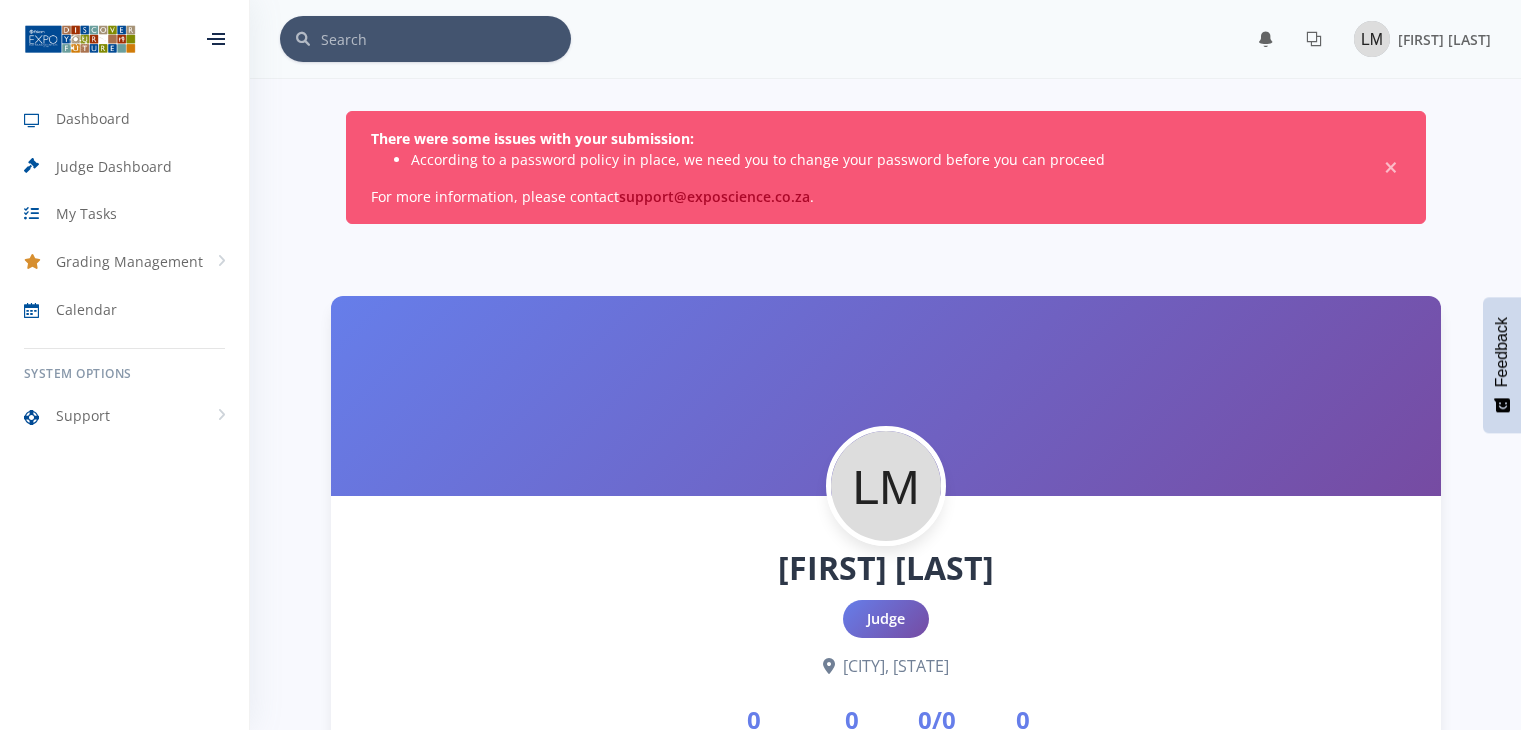 scroll, scrollTop: 0, scrollLeft: 0, axis: both 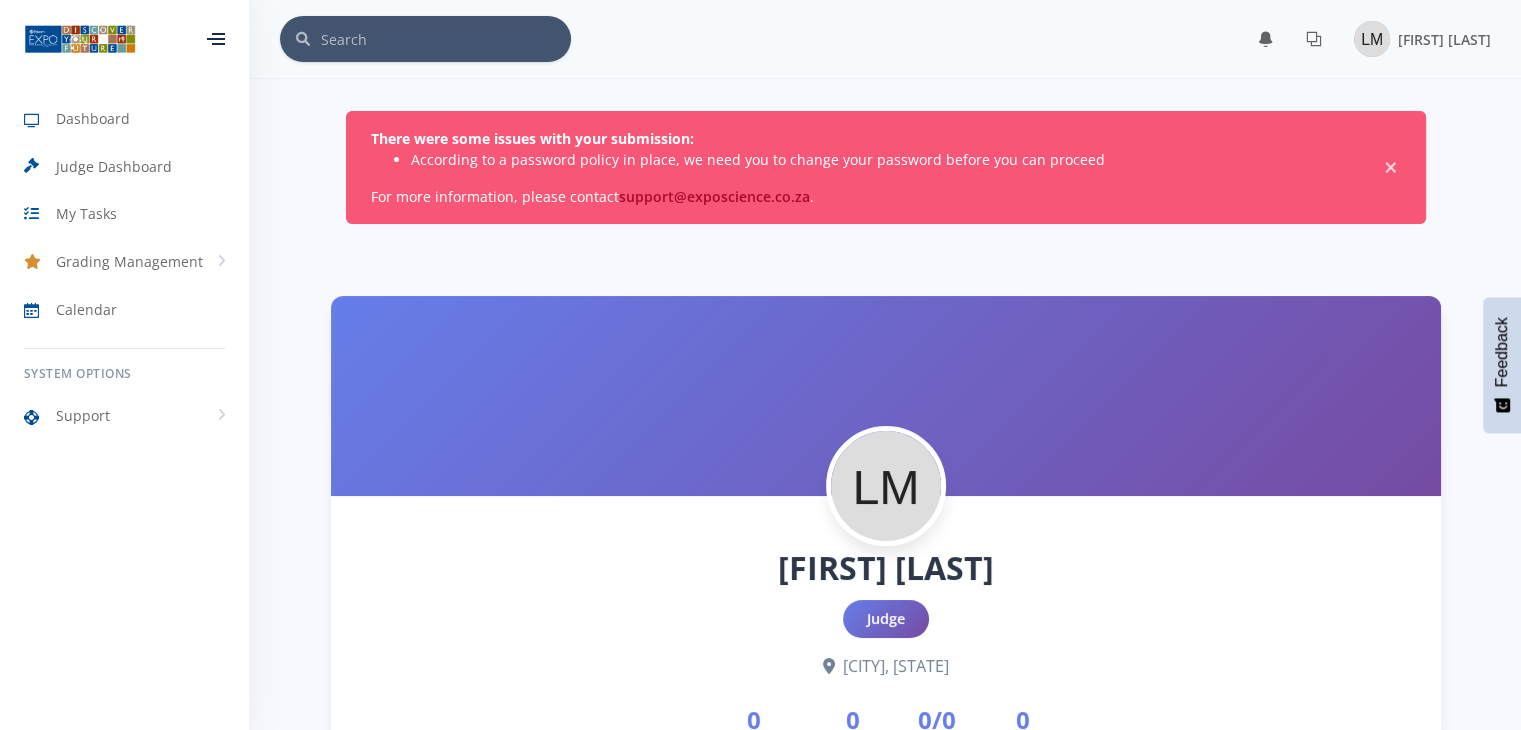 click on "×" at bounding box center (1391, 168) 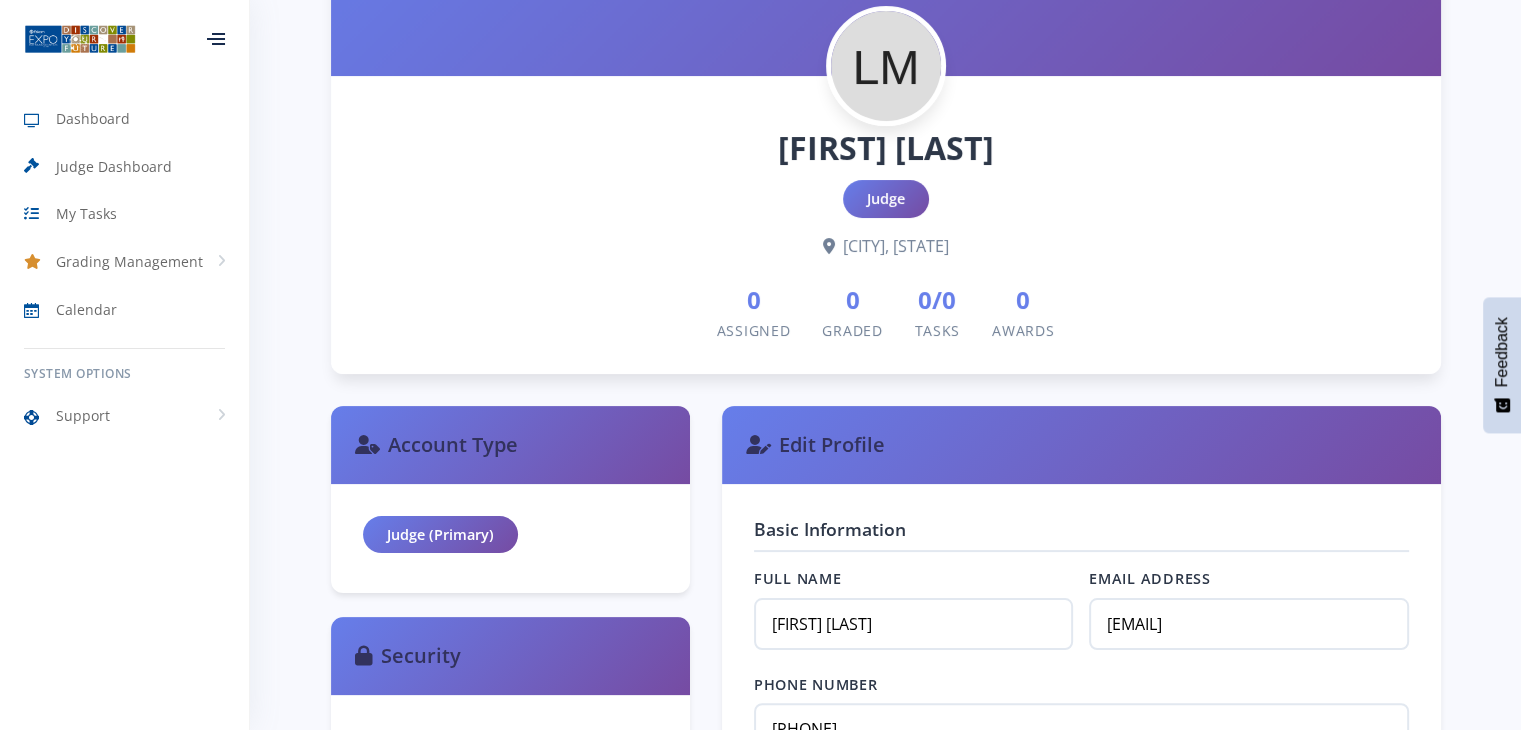 scroll, scrollTop: 292, scrollLeft: 0, axis: vertical 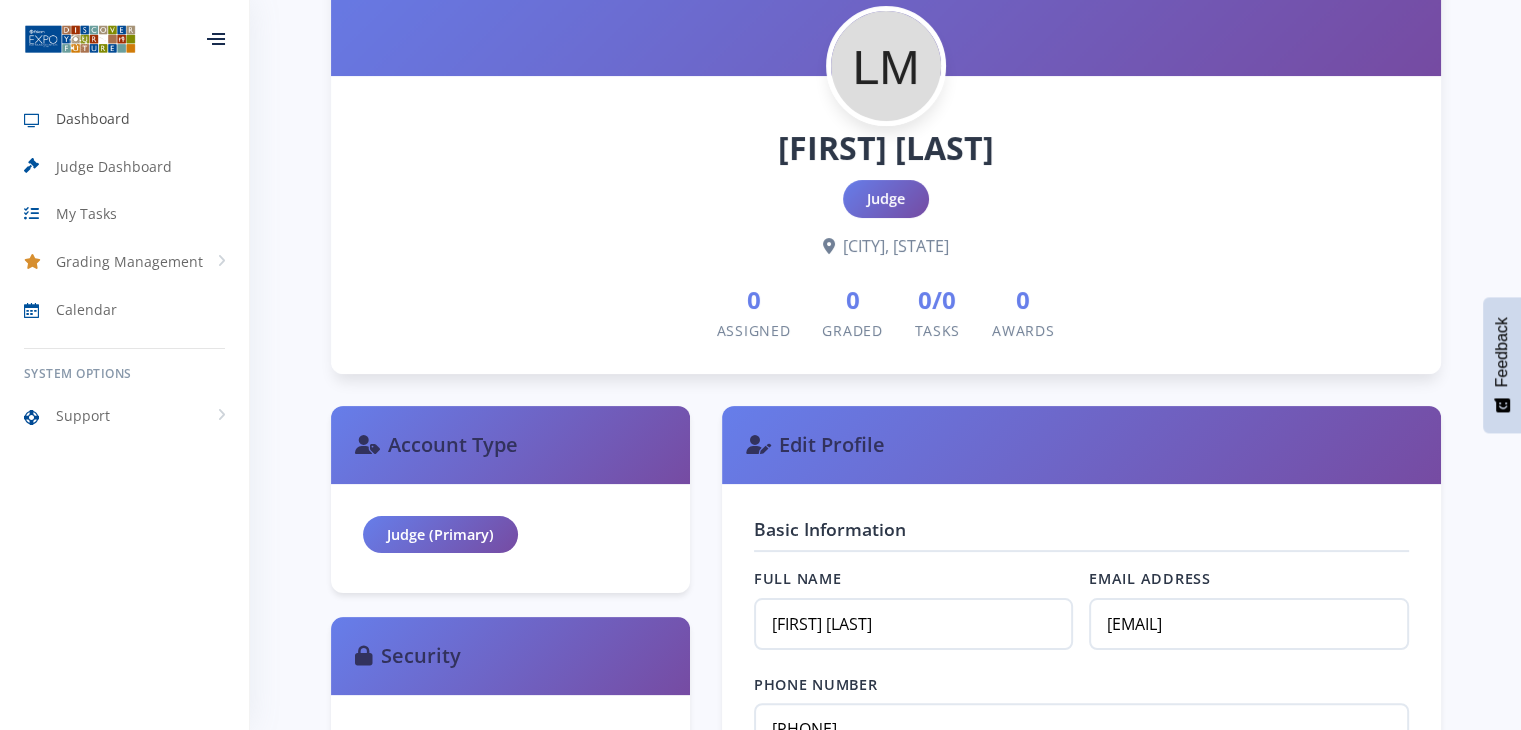 click on "Dashboard" at bounding box center [93, 118] 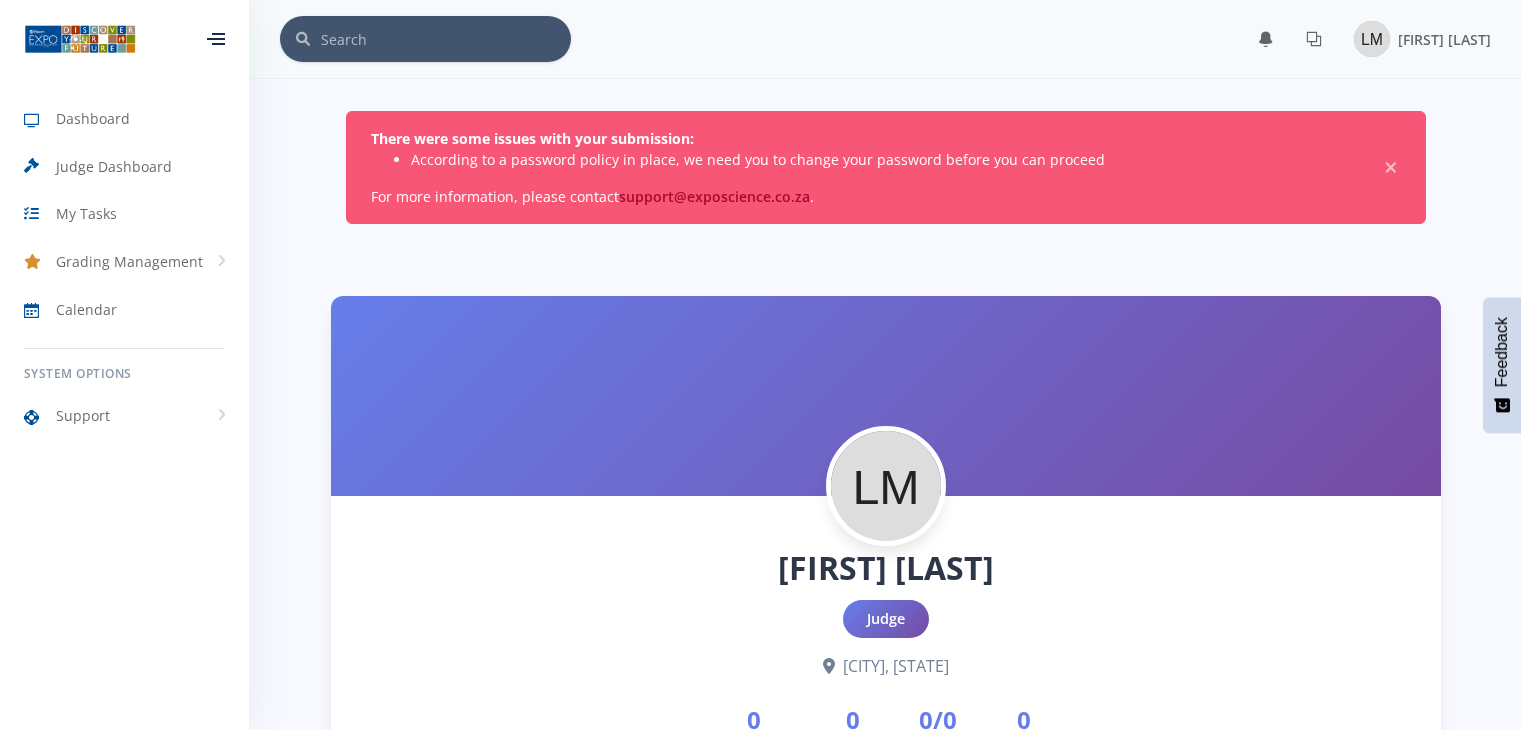 scroll, scrollTop: 0, scrollLeft: 0, axis: both 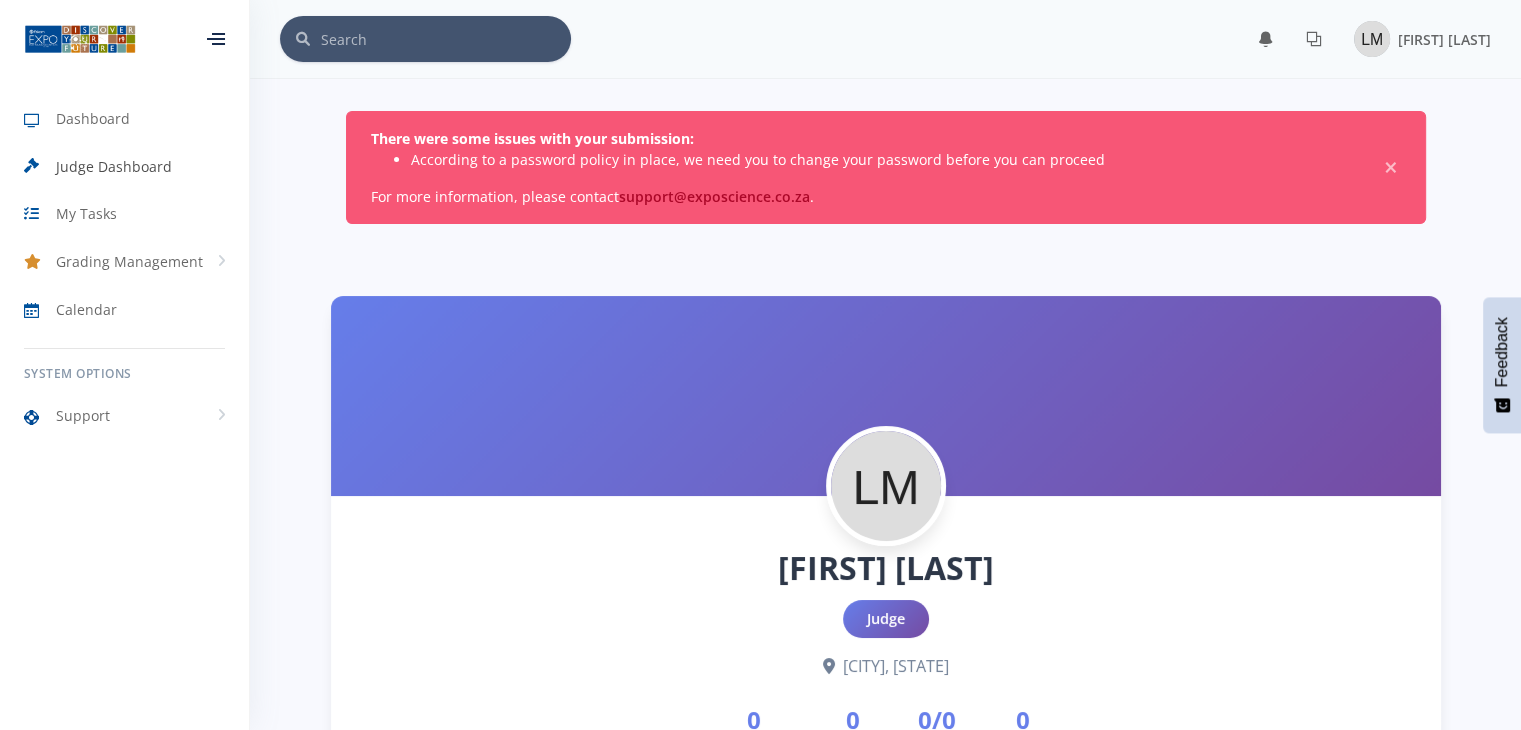 click on "Judge Dashboard" at bounding box center [124, 167] 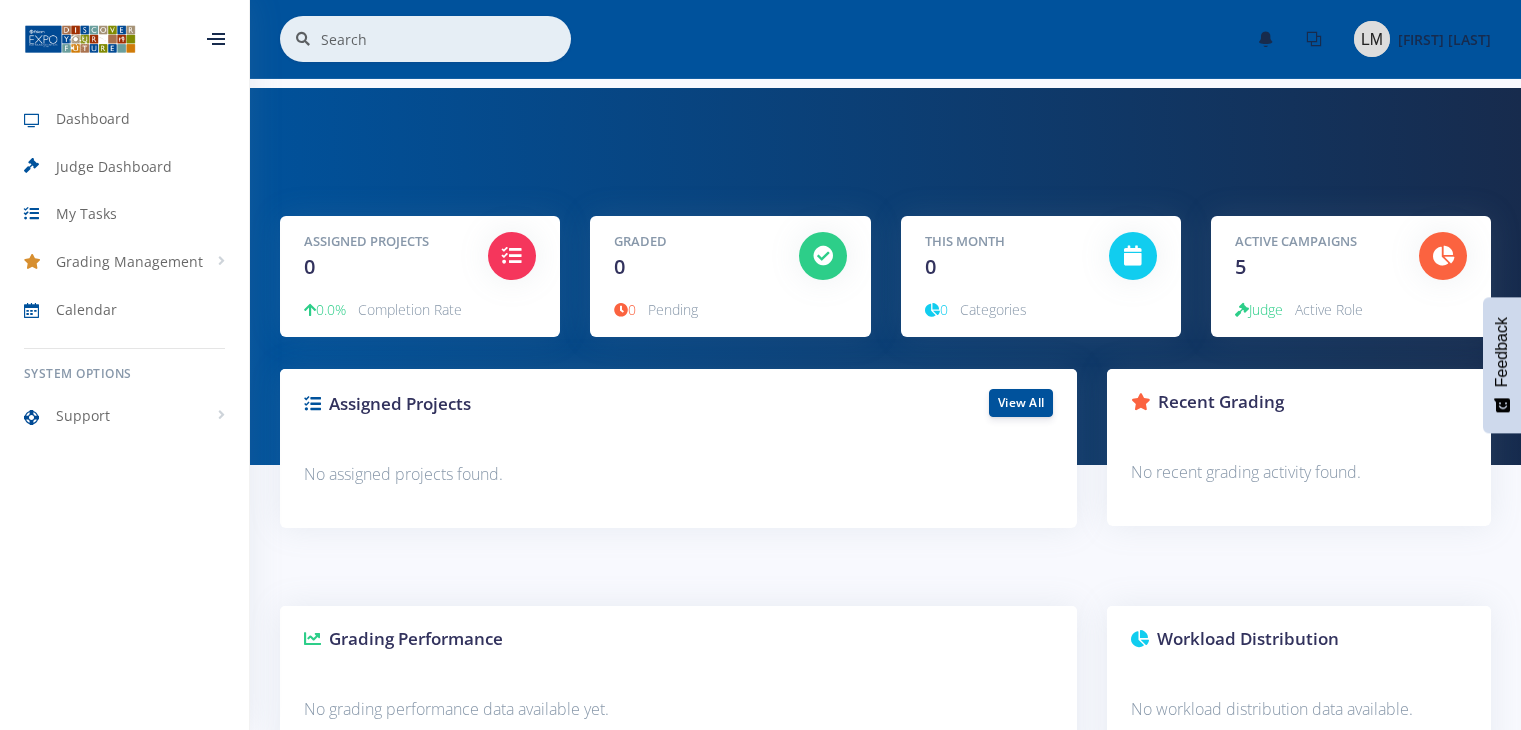 scroll, scrollTop: 0, scrollLeft: 0, axis: both 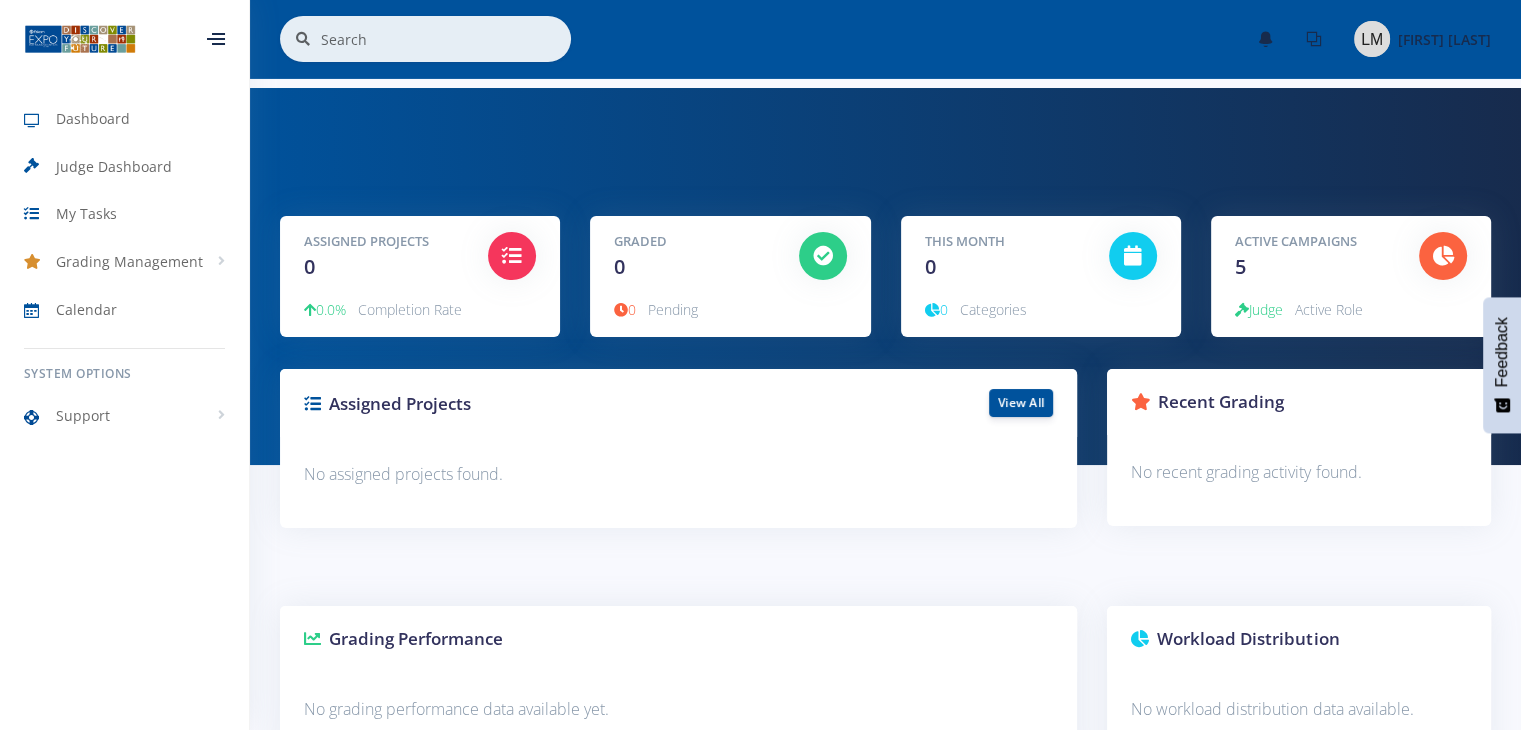 click on "5" at bounding box center [1240, 266] 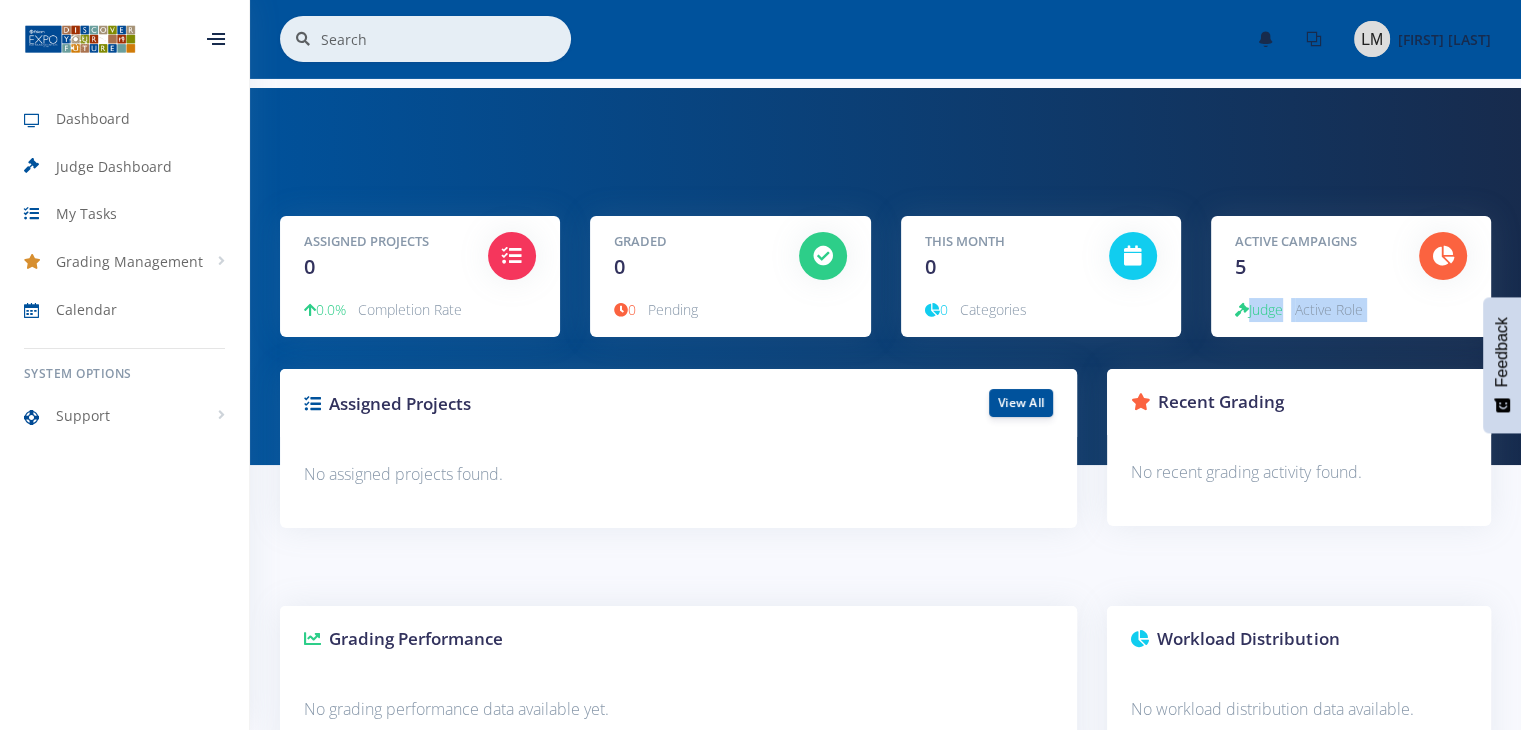 drag, startPoint x: 1269, startPoint y: 308, endPoint x: 1247, endPoint y: 307, distance: 22.022715 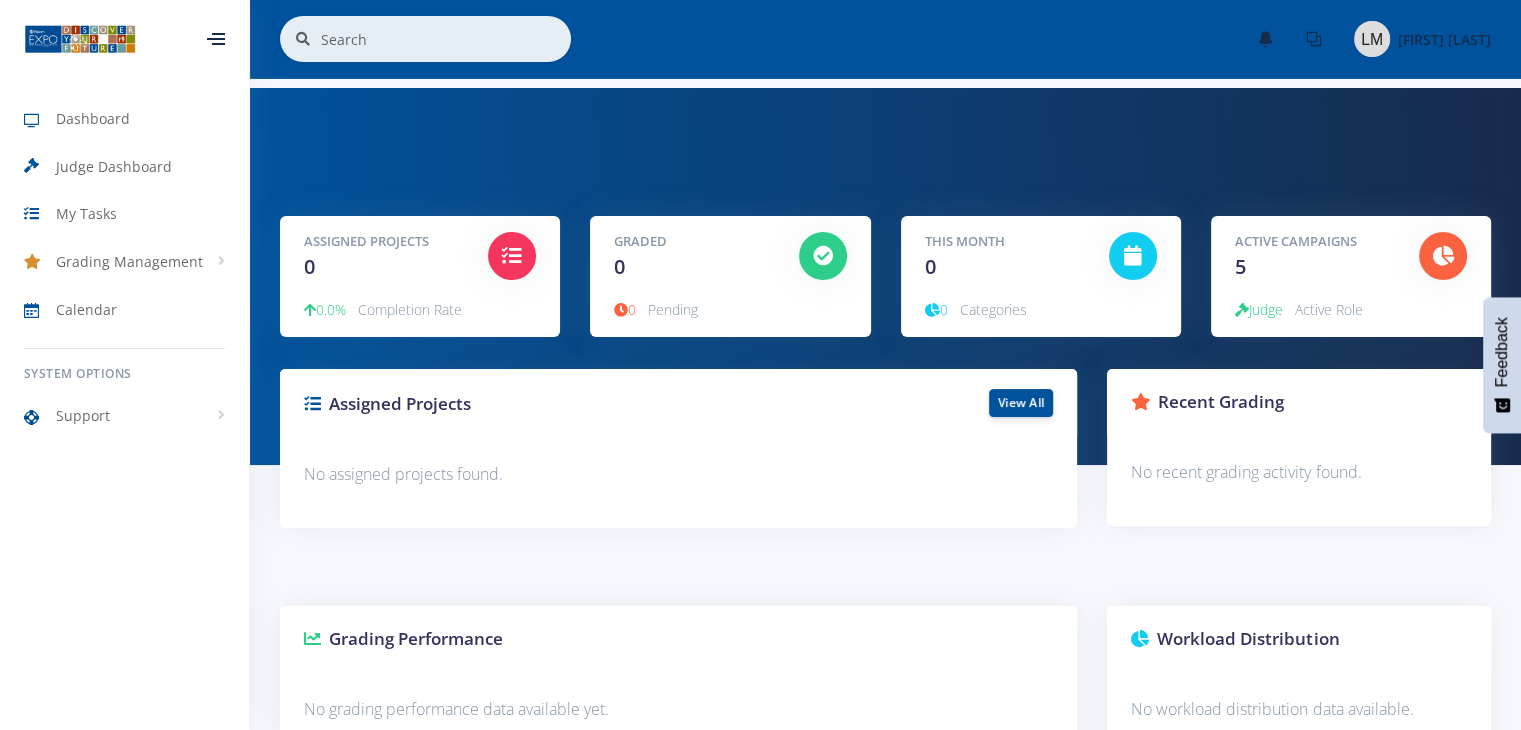 click at bounding box center (1133, 256) 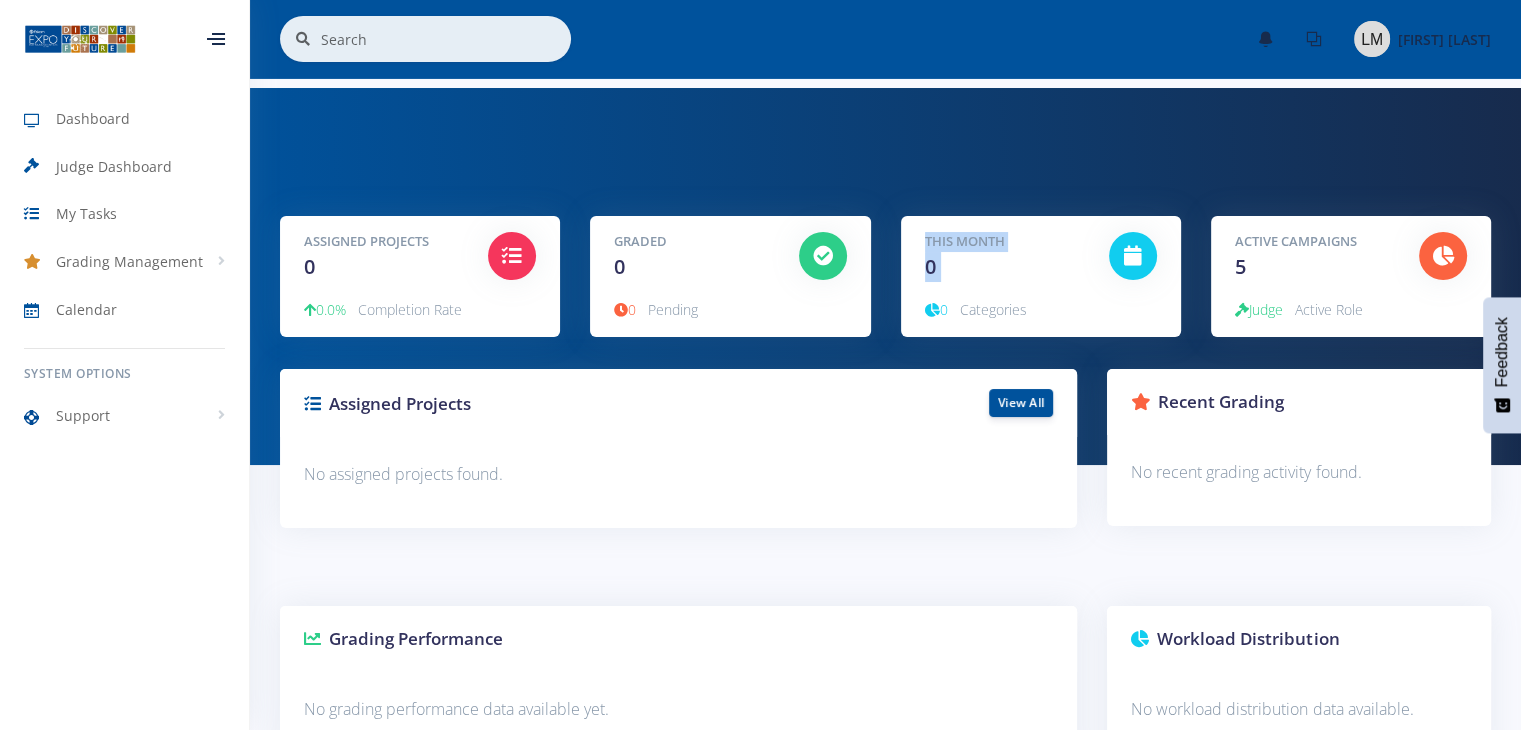 drag, startPoint x: 918, startPoint y: 296, endPoint x: 761, endPoint y: 296, distance: 157 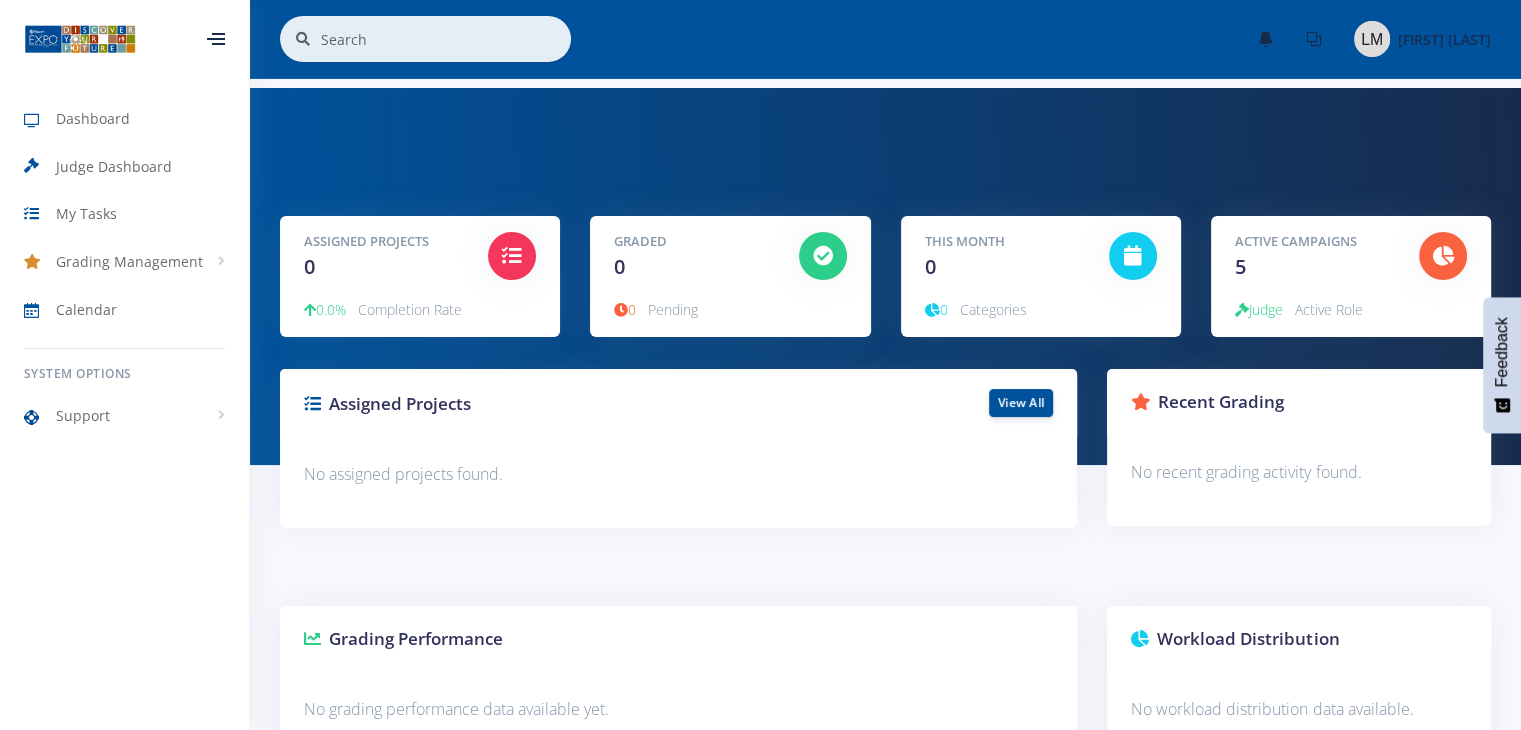 click on "Graded
0
0
Pending" at bounding box center (730, 276) 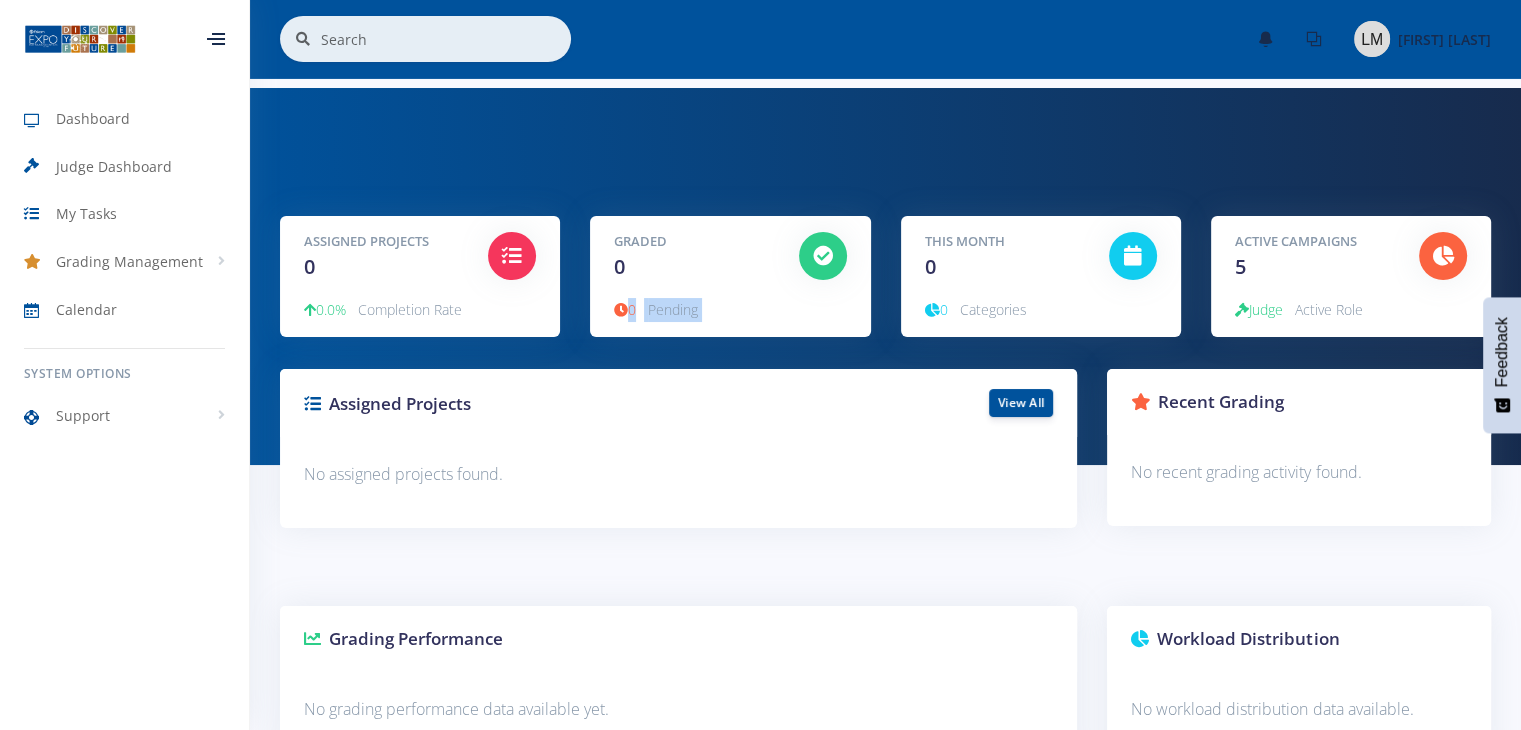 drag, startPoint x: 761, startPoint y: 296, endPoint x: 541, endPoint y: 328, distance: 222.3151 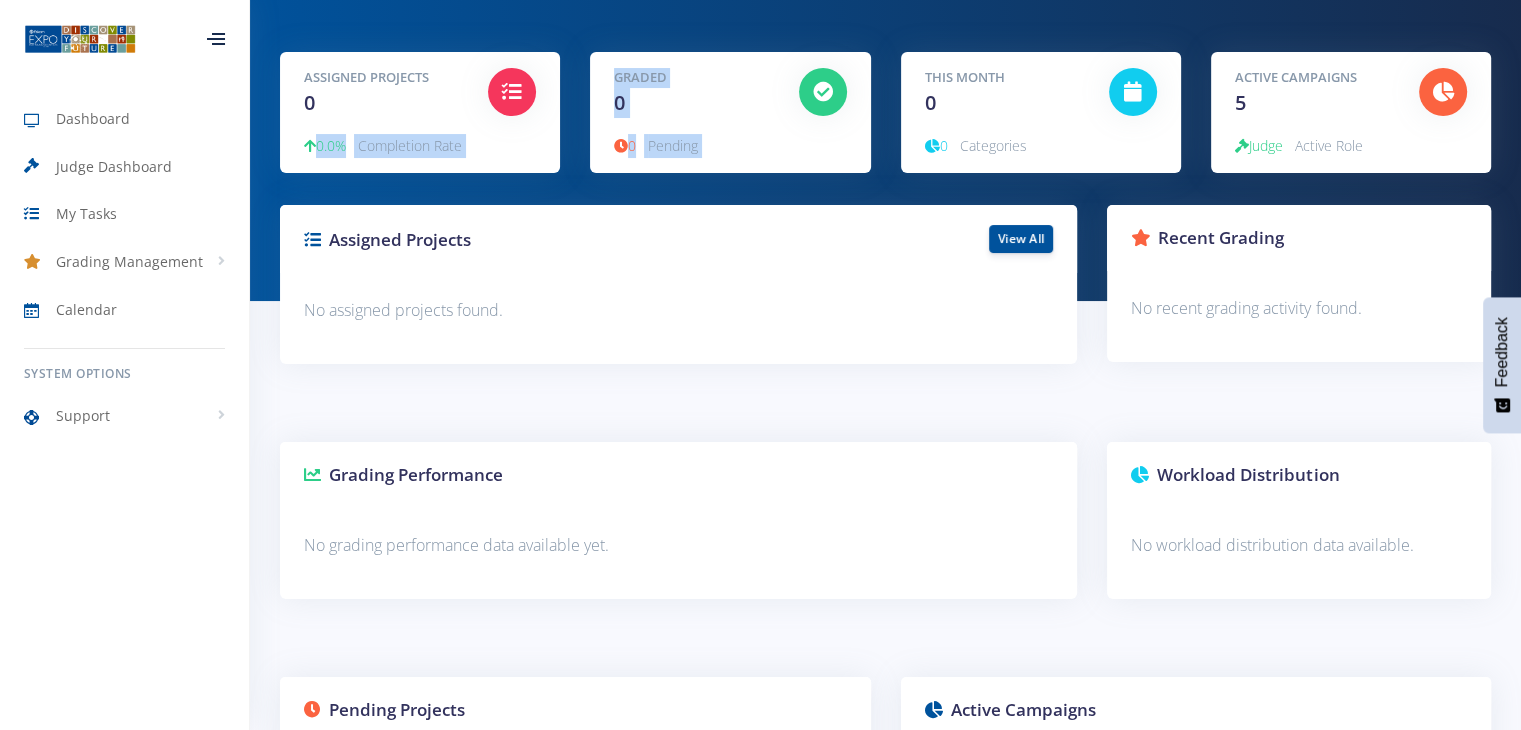 scroll, scrollTop: 656, scrollLeft: 0, axis: vertical 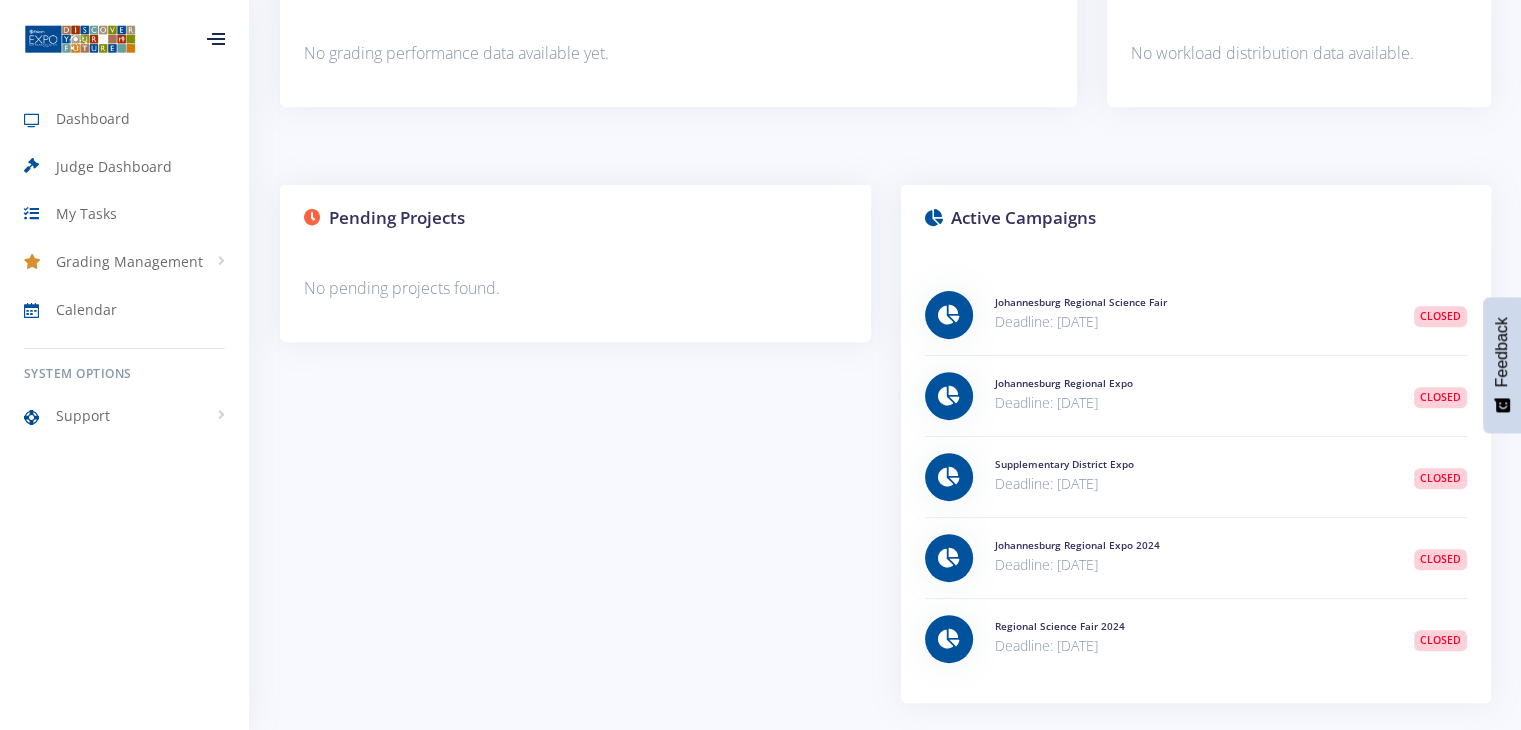 click on "Regional Science Fair 2024" at bounding box center (1190, 626) 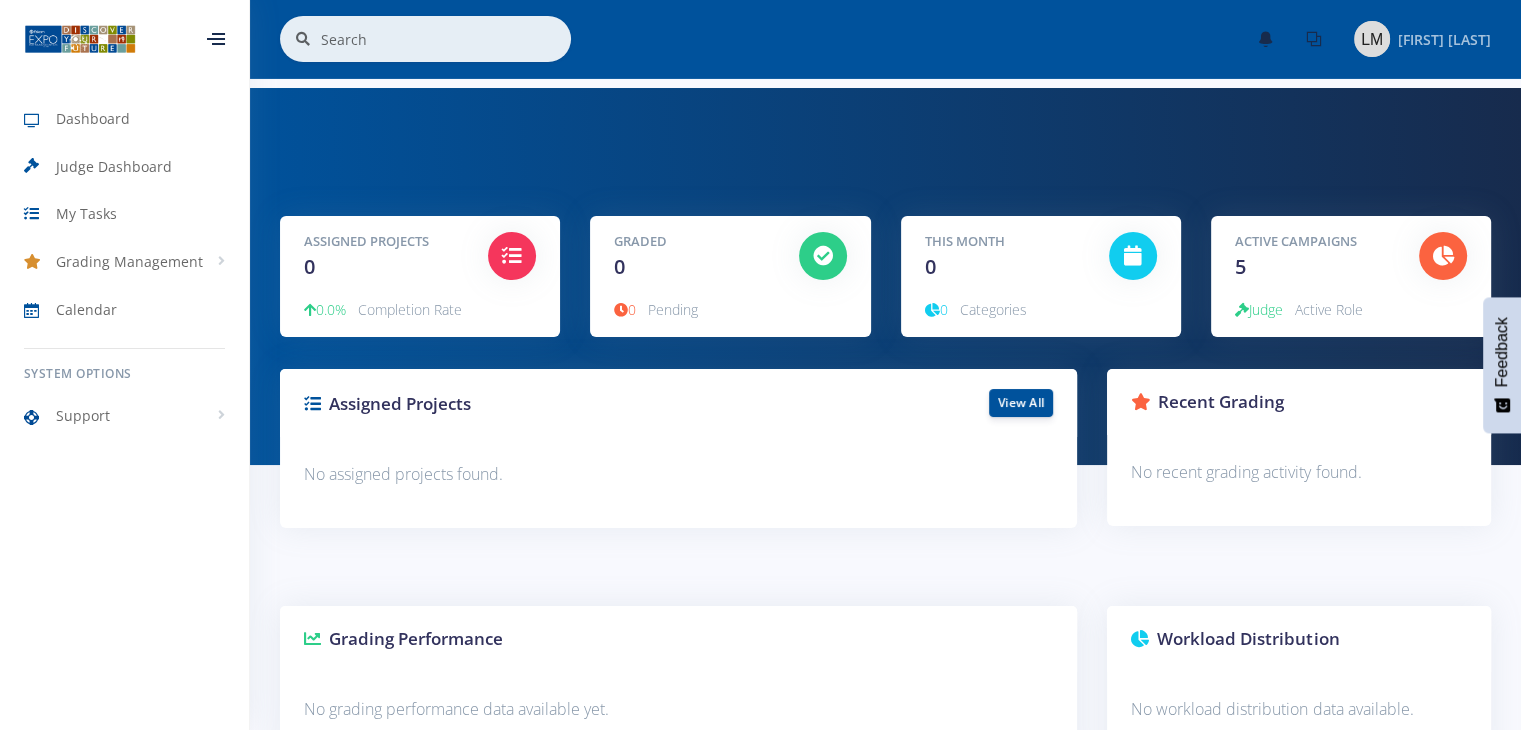 click on "[FIRST] [LAST]" at bounding box center (1444, 39) 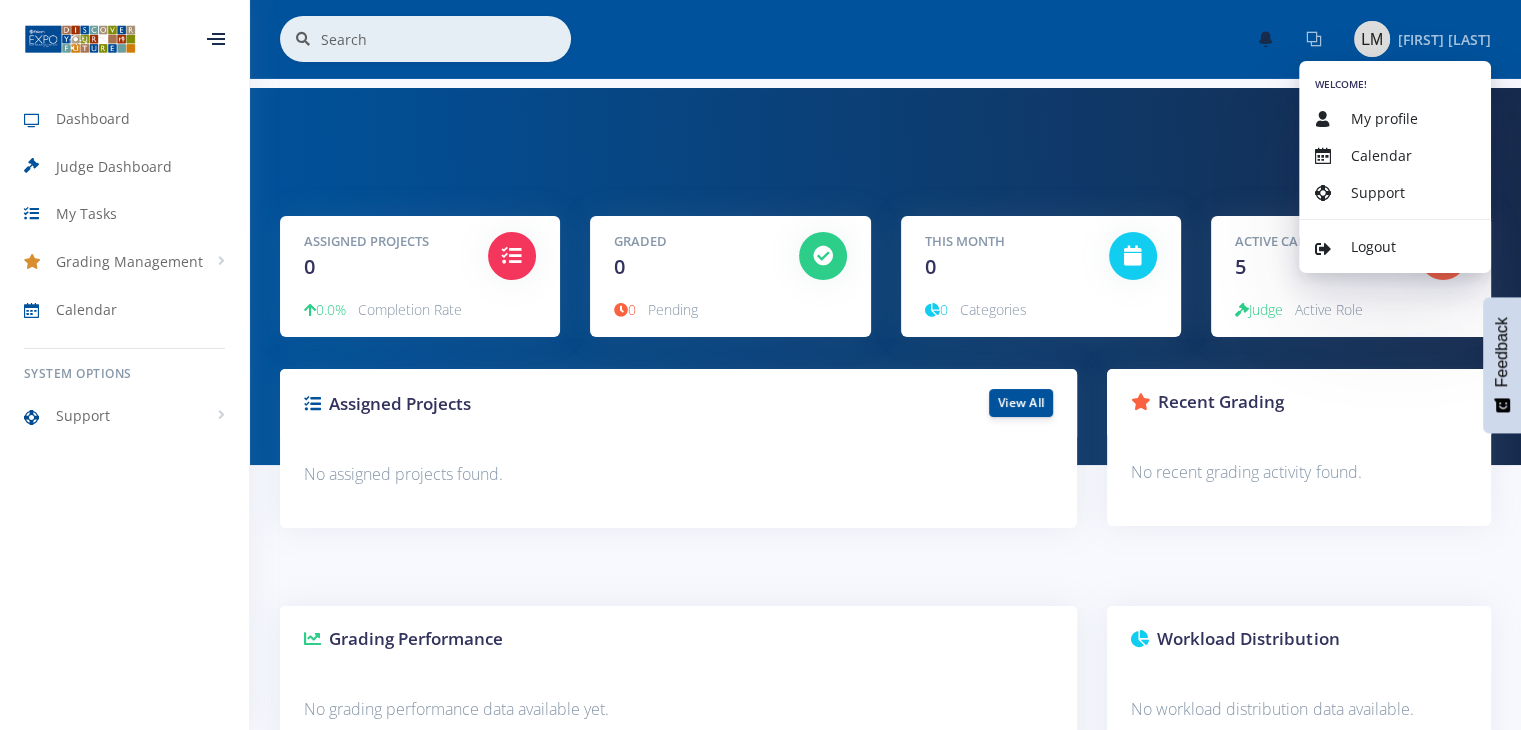 click at bounding box center (1314, 39) 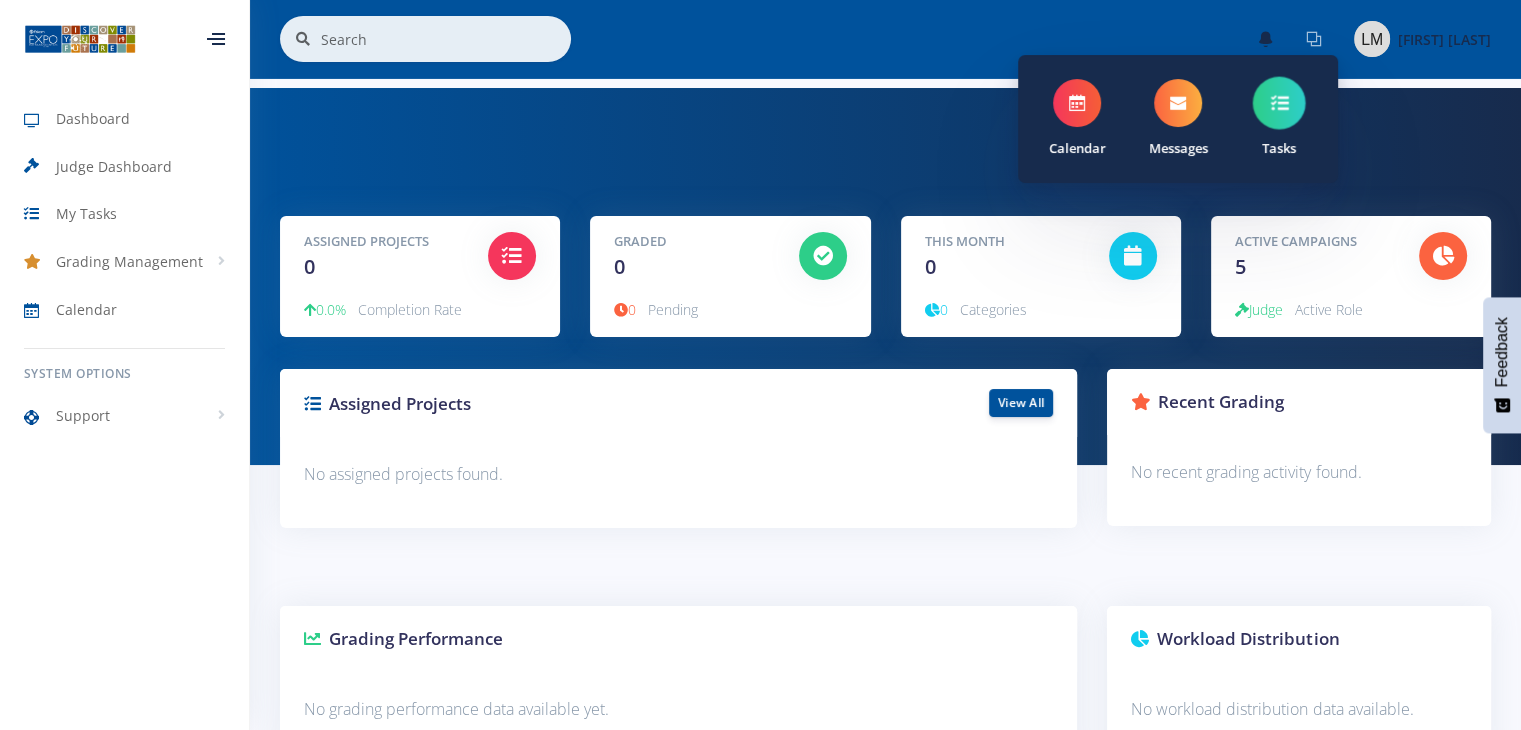 click at bounding box center [1278, 103] 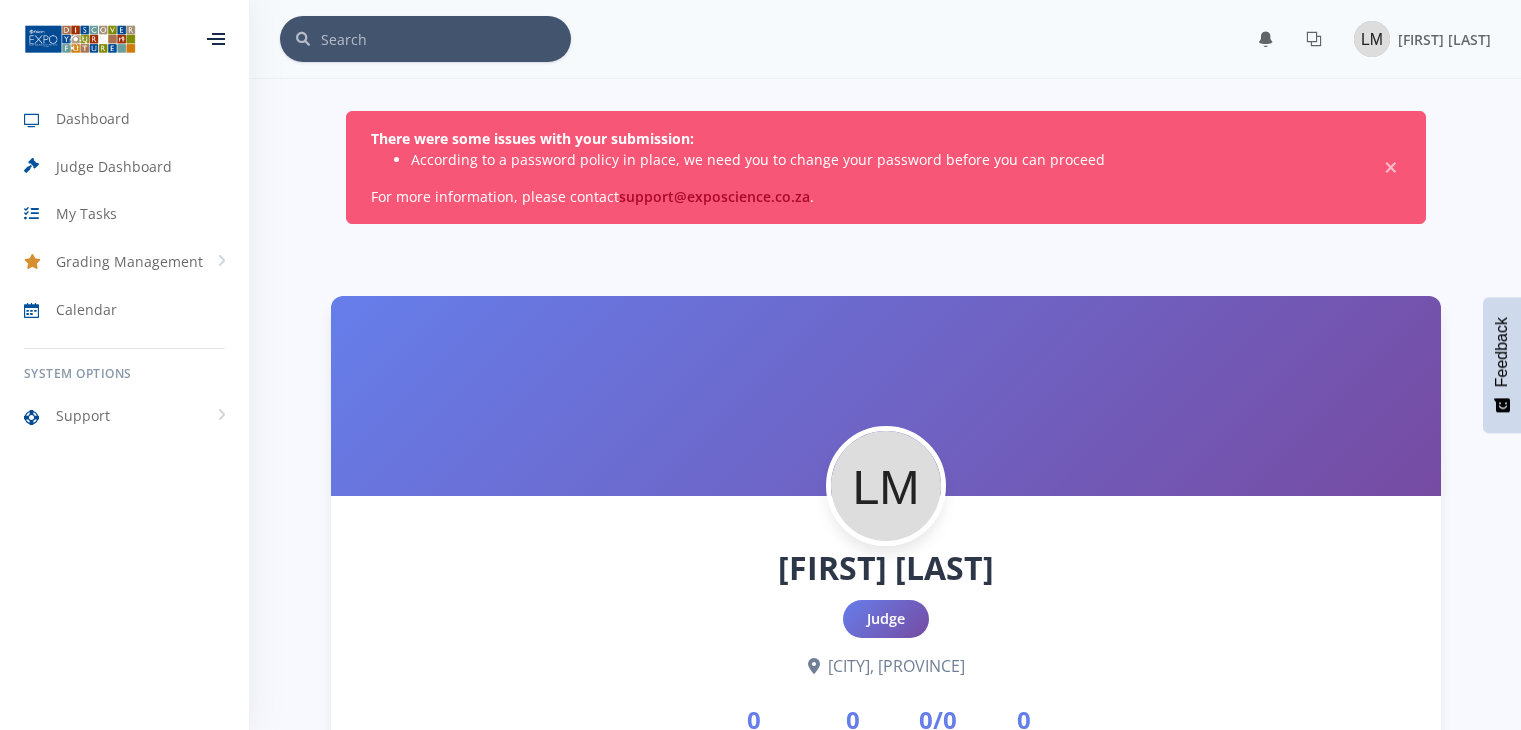 scroll, scrollTop: 0, scrollLeft: 0, axis: both 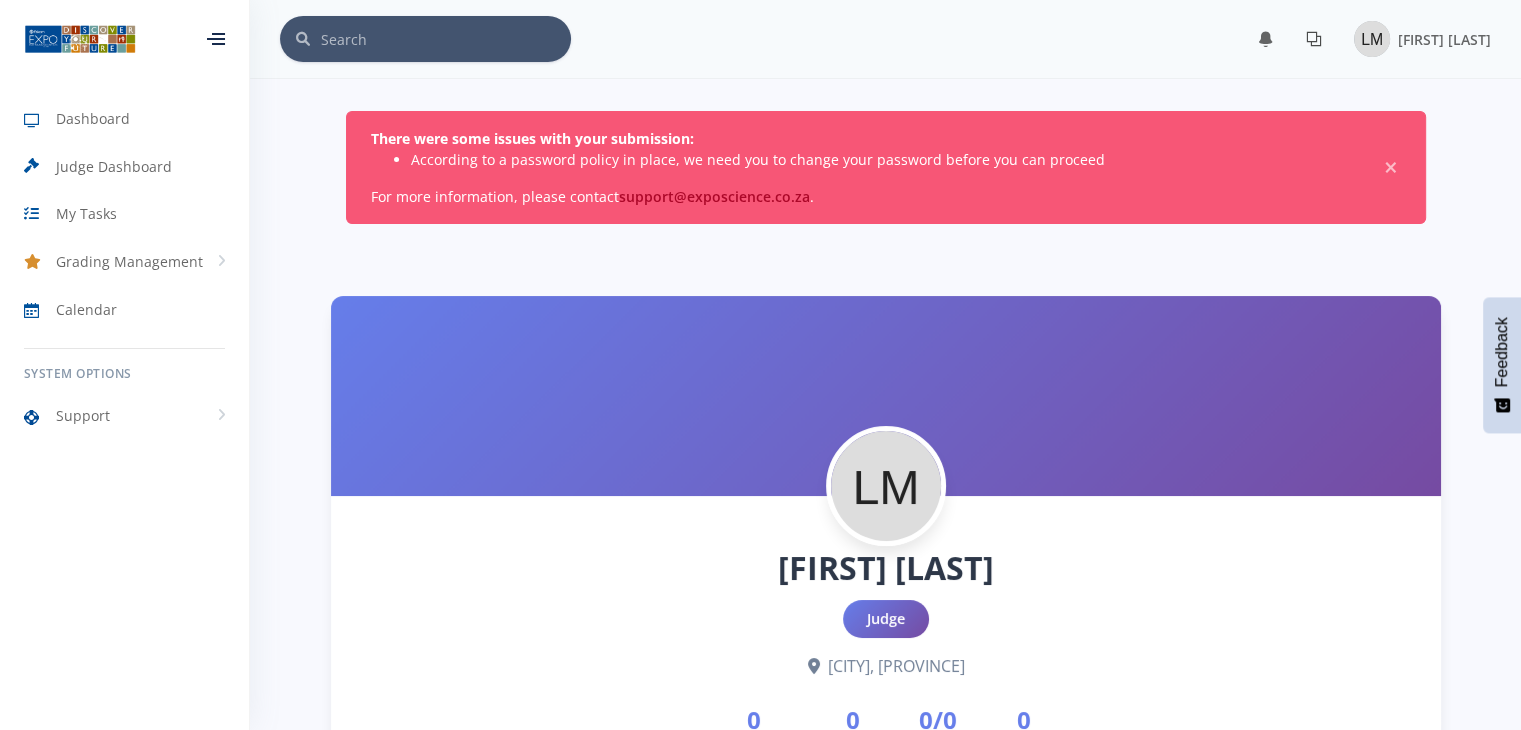 click at bounding box center [1314, 39] 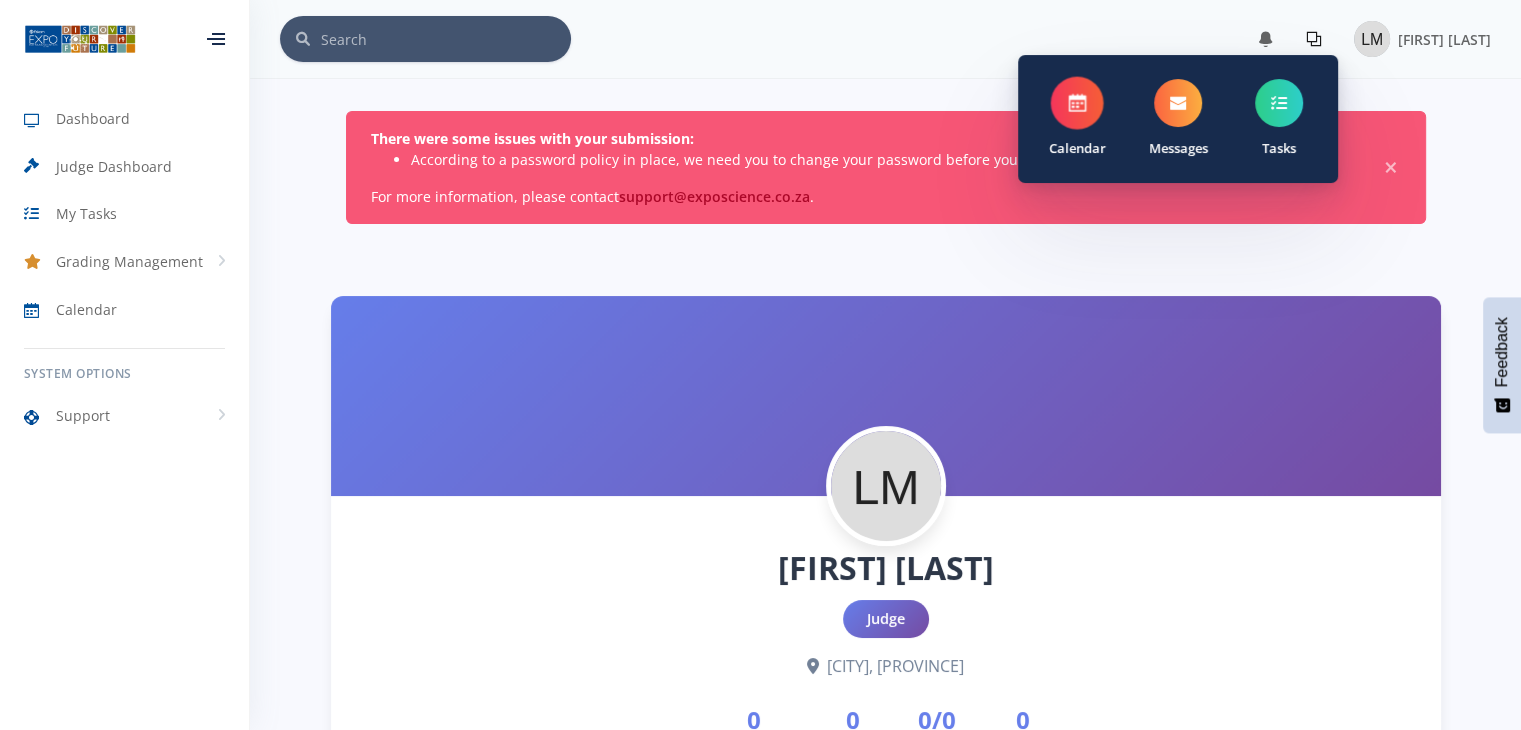 click at bounding box center [1077, 103] 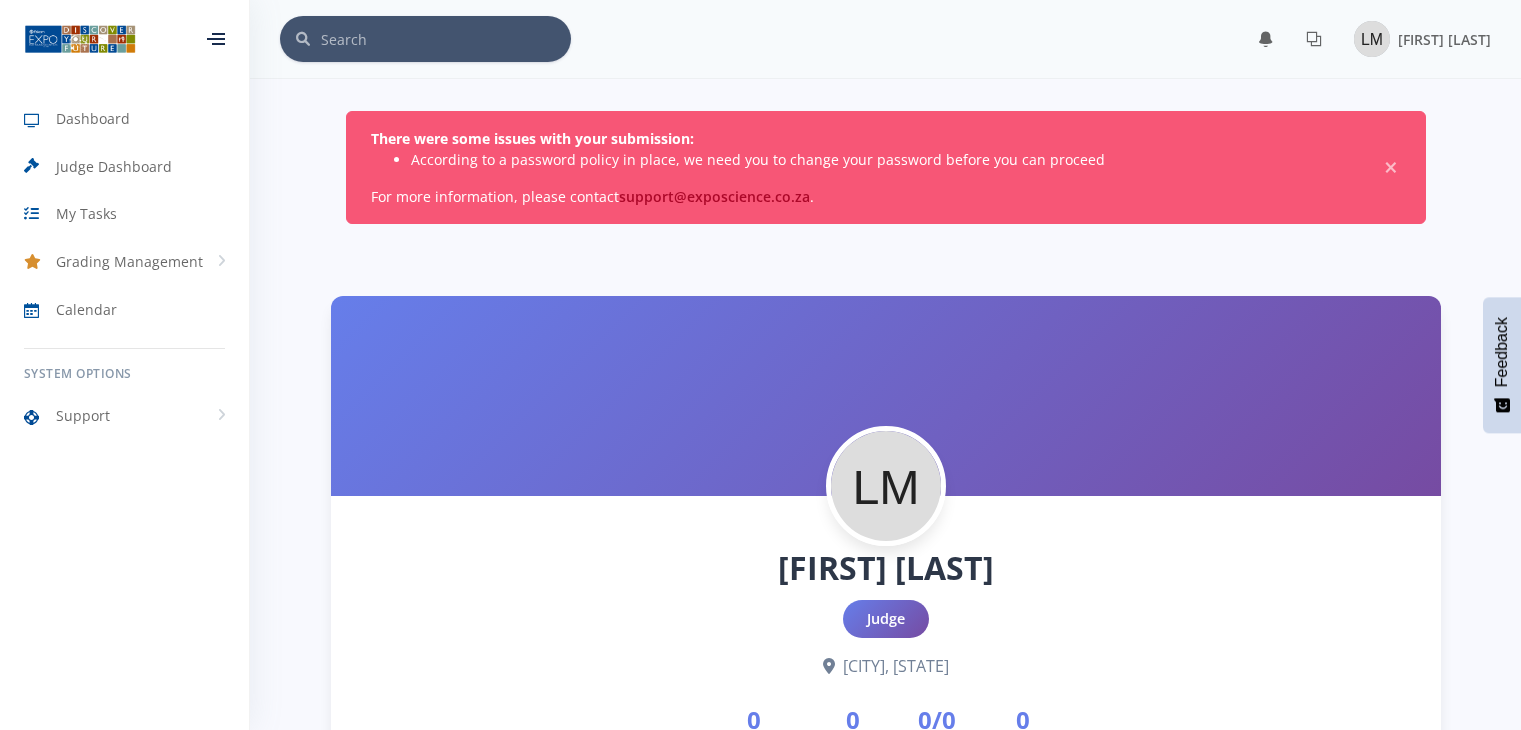 scroll, scrollTop: 0, scrollLeft: 0, axis: both 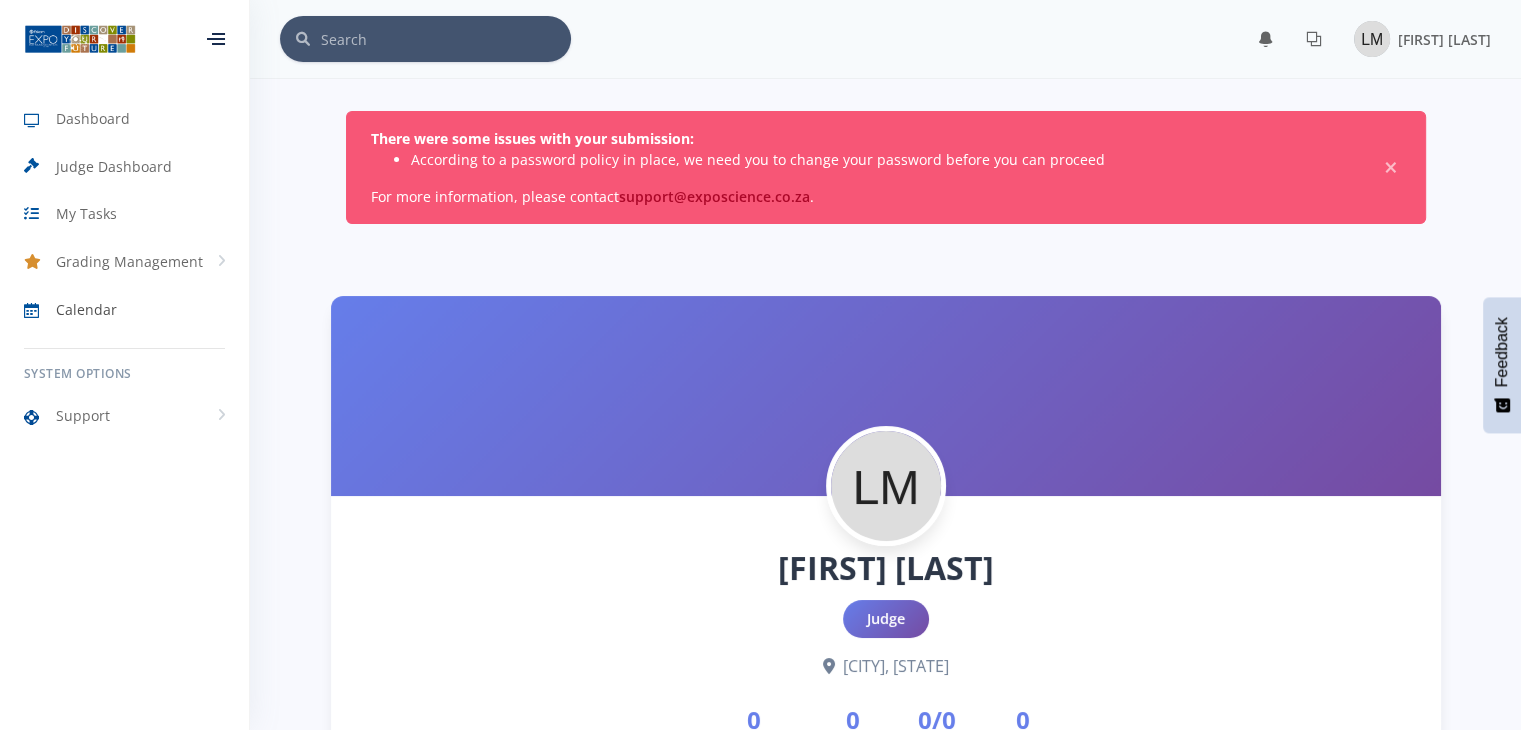 click on "Calendar" at bounding box center (86, 309) 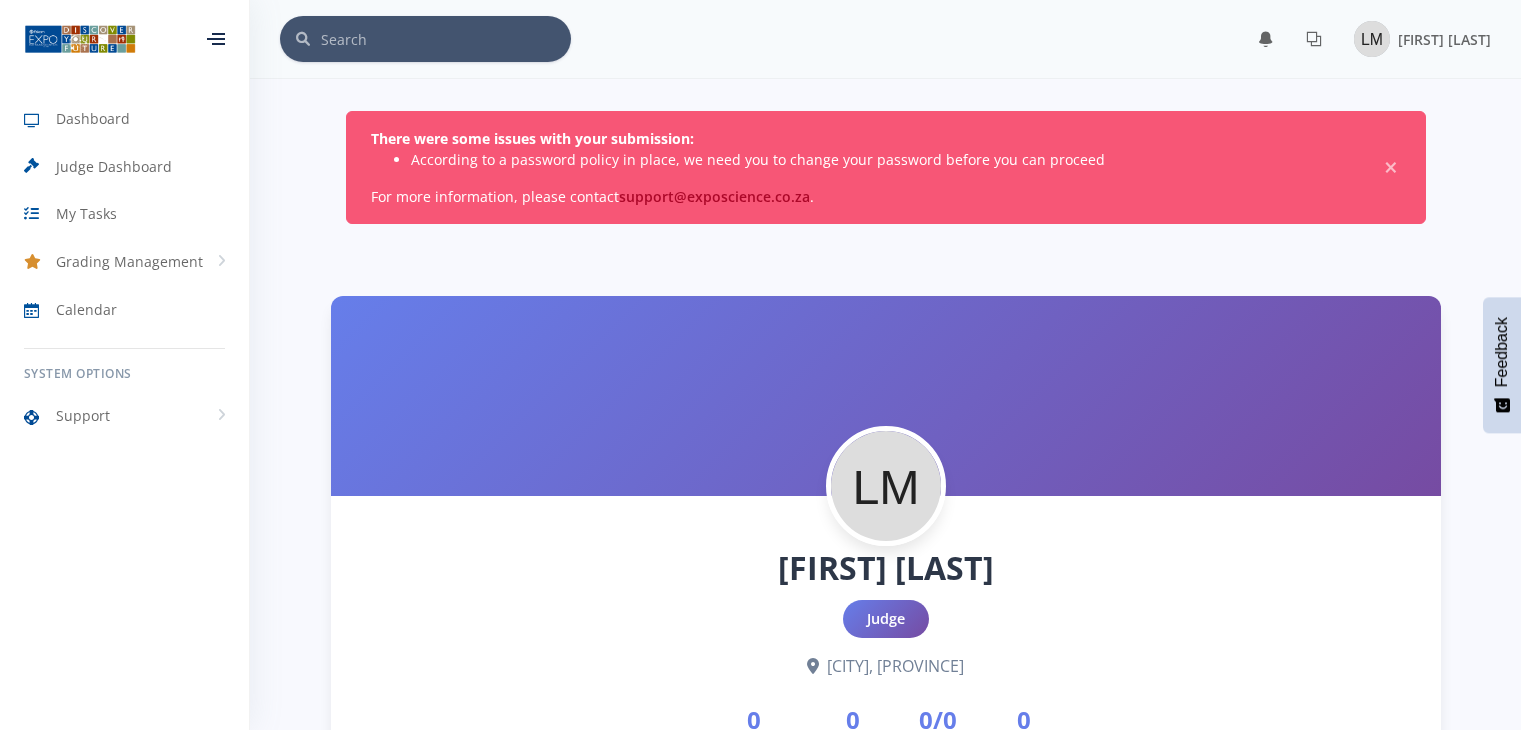 scroll, scrollTop: 0, scrollLeft: 0, axis: both 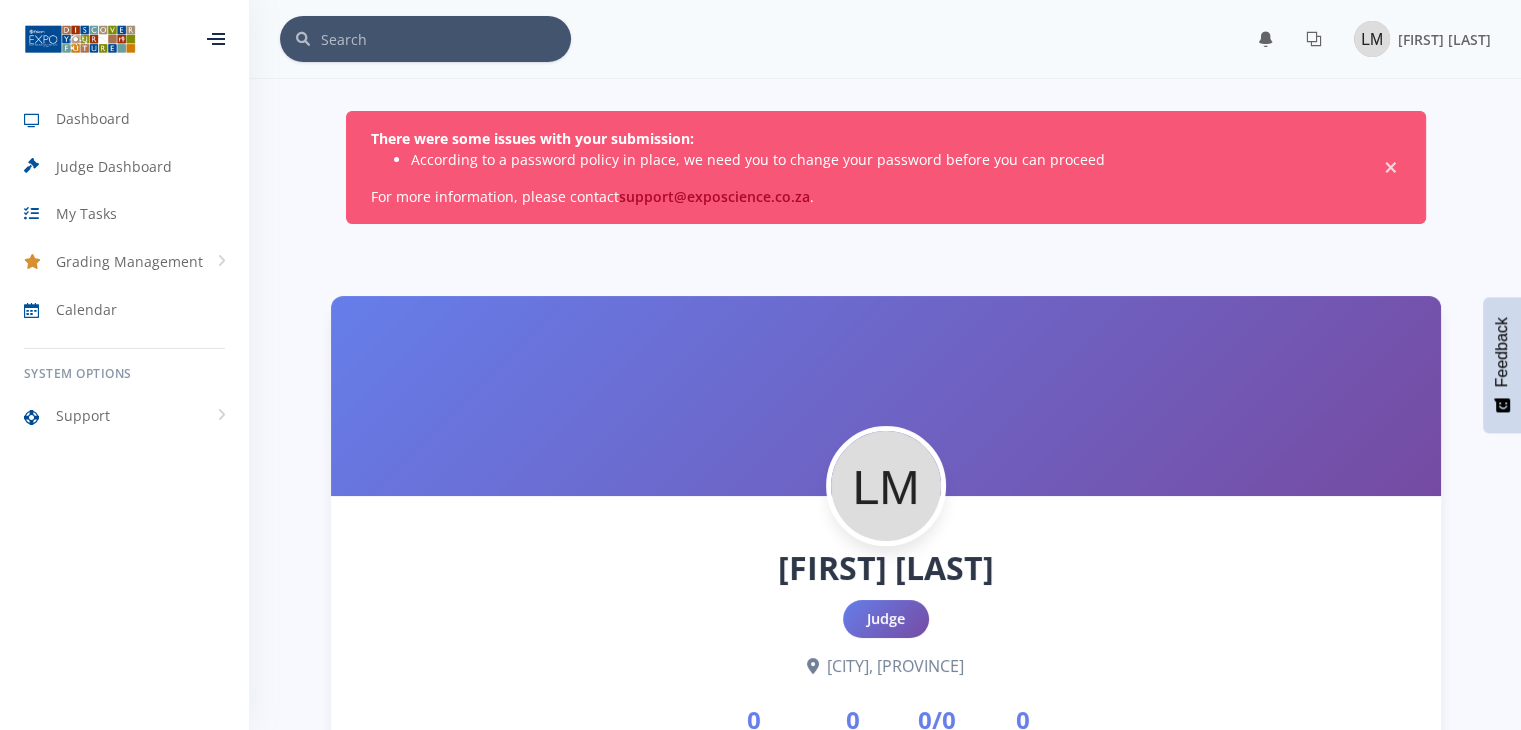click on "×" at bounding box center [1391, 168] 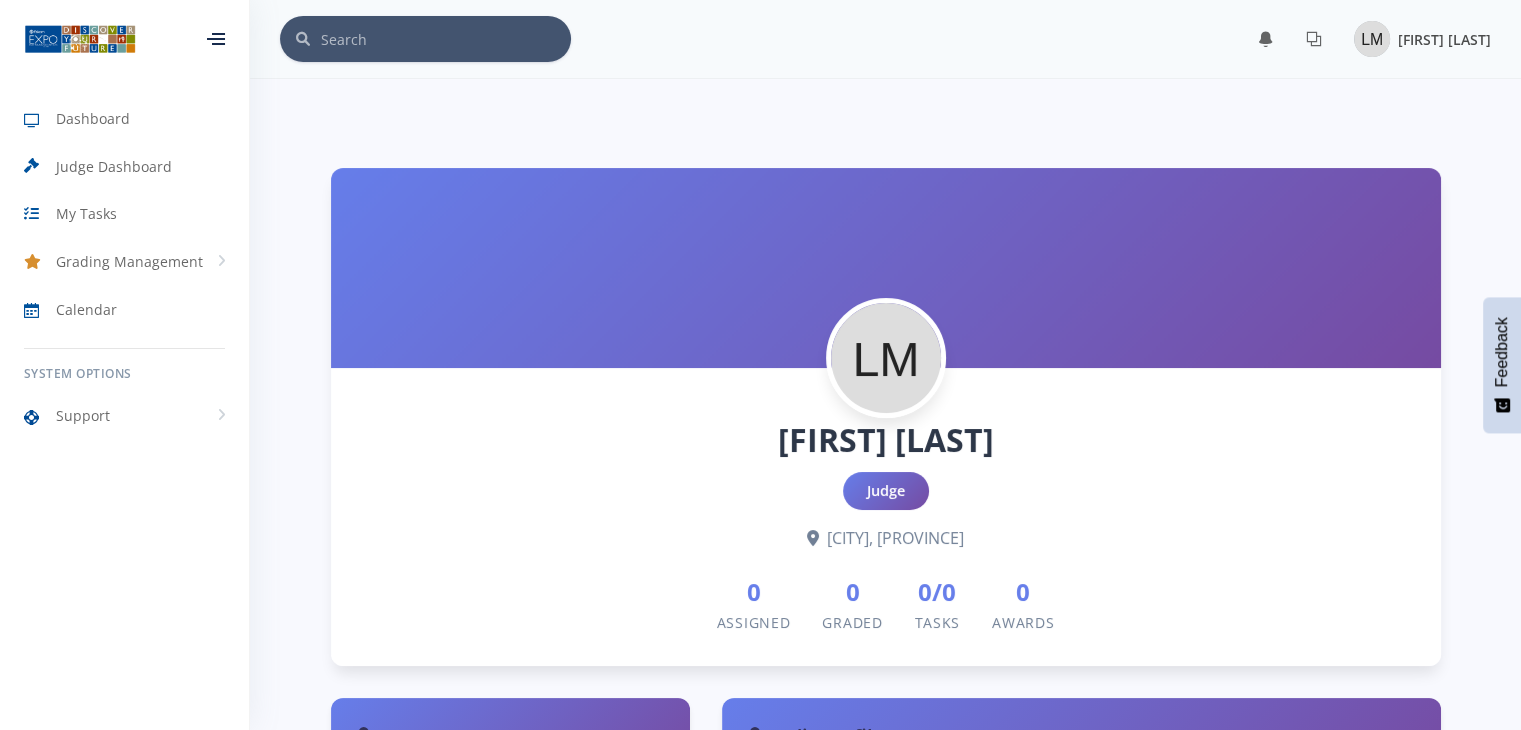 click at bounding box center (1372, 39) 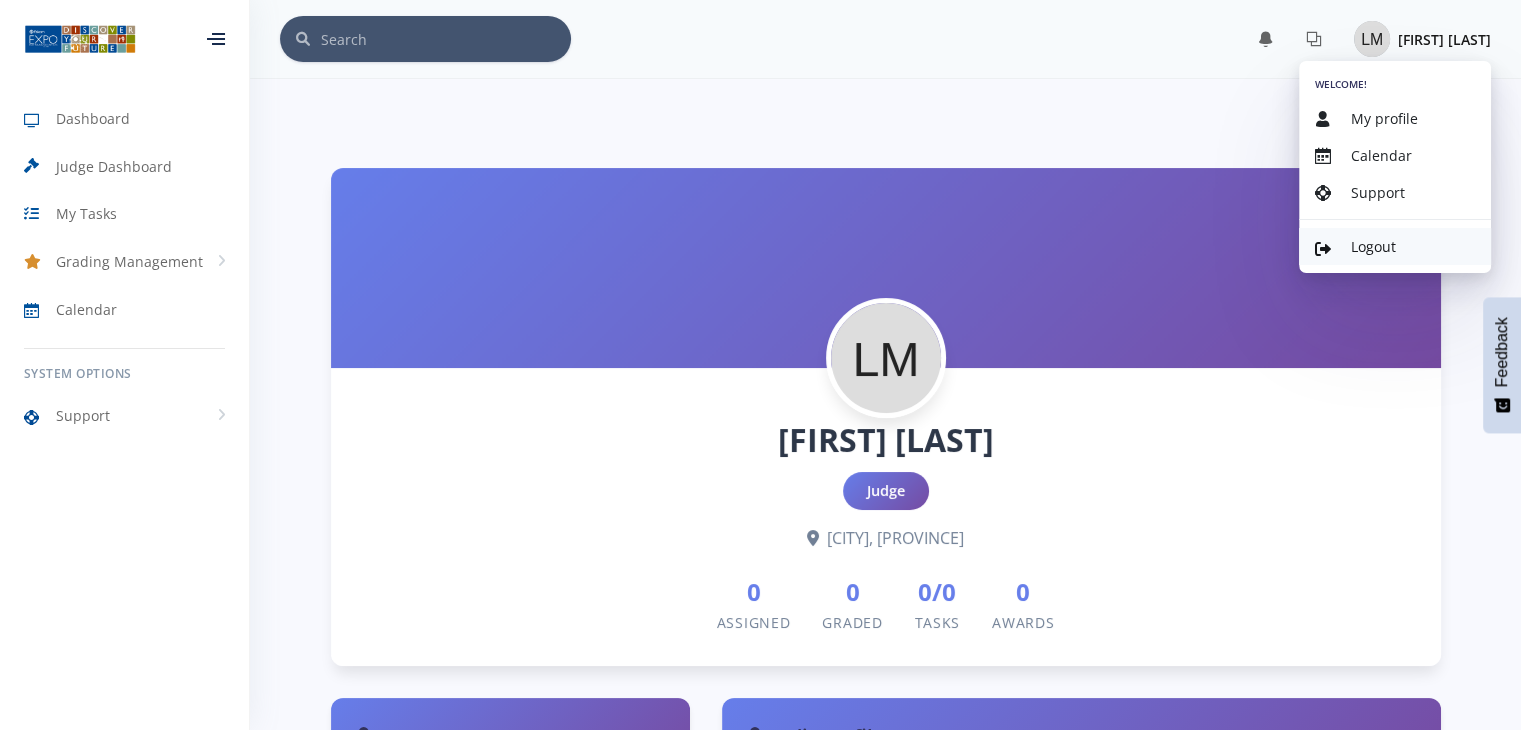 click on "Logout" at bounding box center [1395, 246] 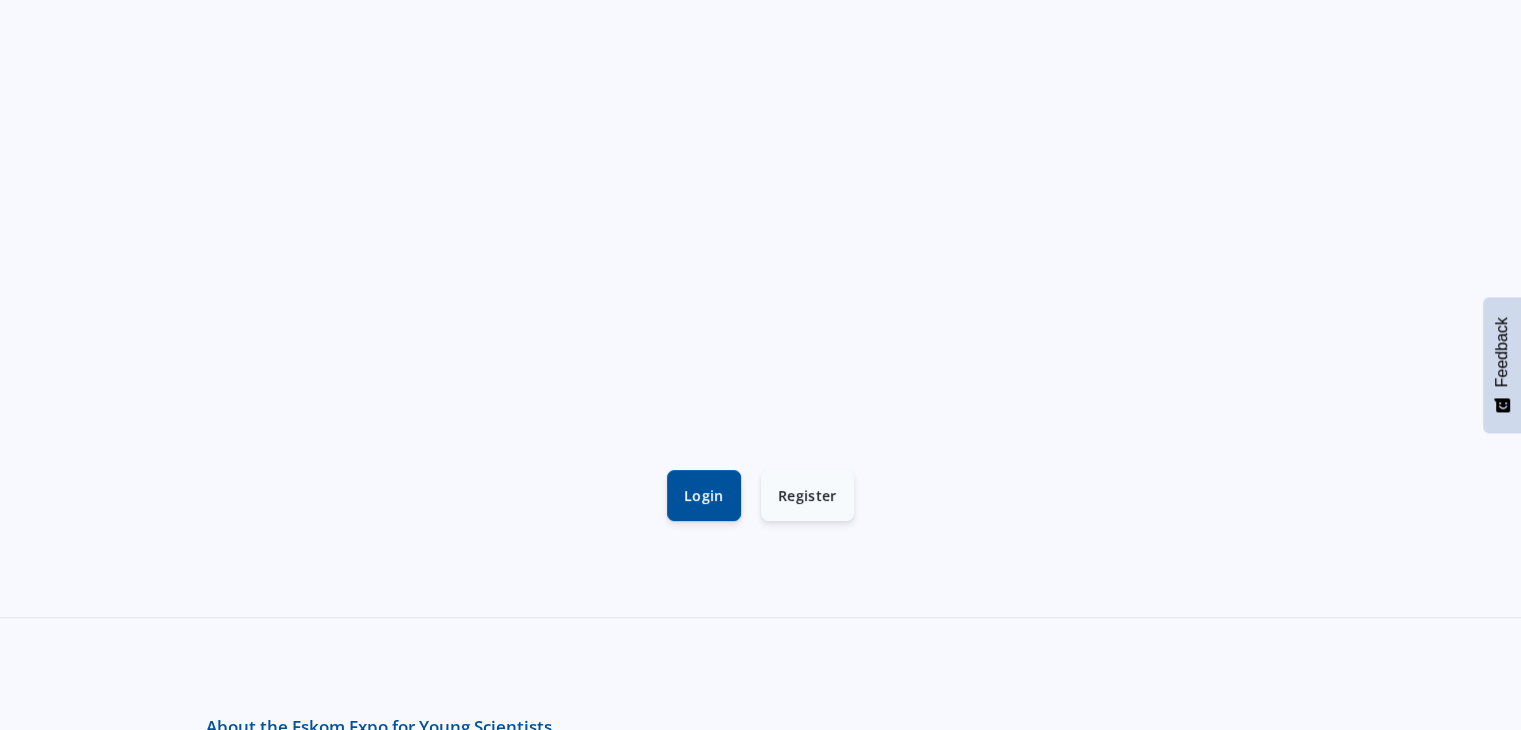 scroll, scrollTop: 395, scrollLeft: 0, axis: vertical 